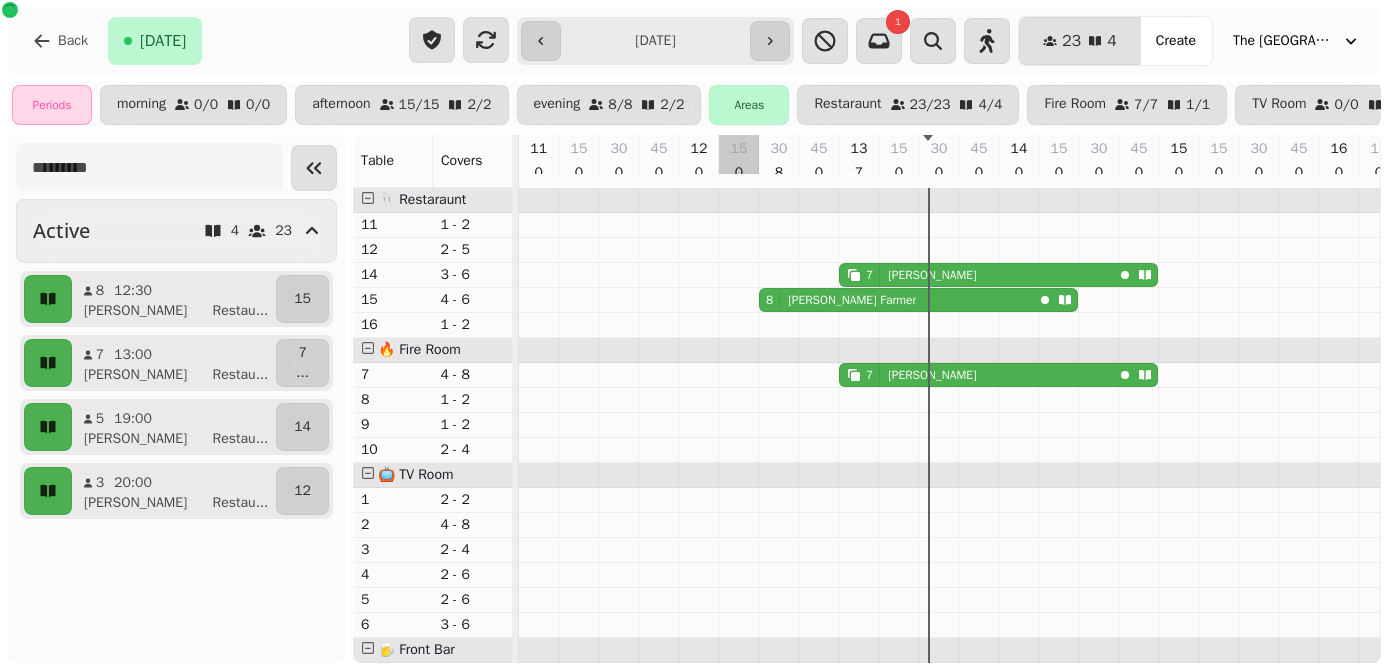 scroll, scrollTop: 0, scrollLeft: 0, axis: both 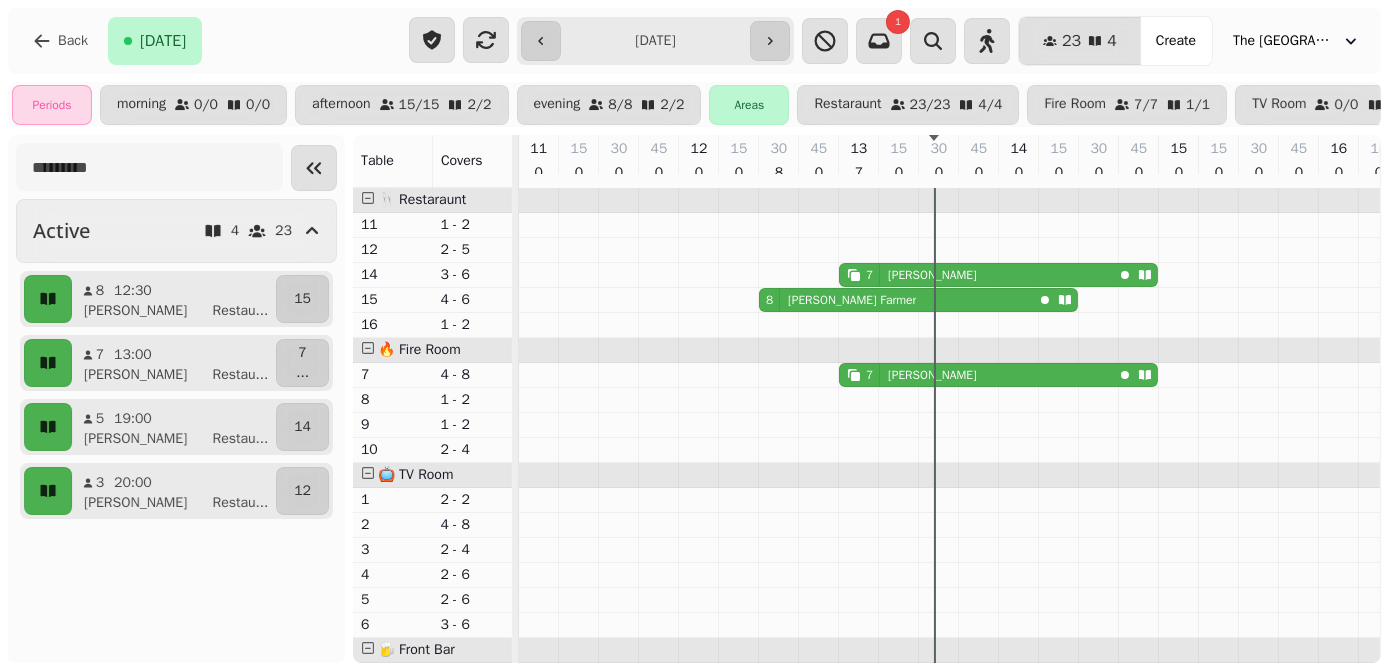click at bounding box center (770, 41) 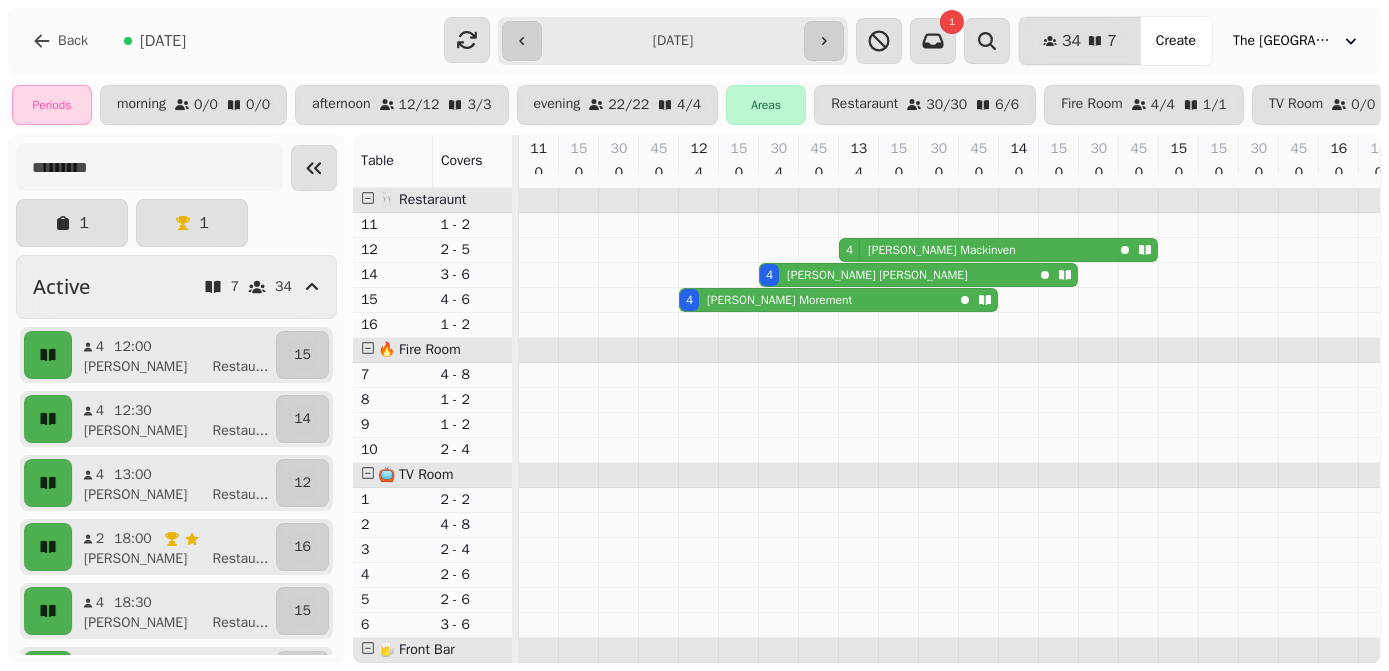 scroll, scrollTop: 0, scrollLeft: 992, axis: horizontal 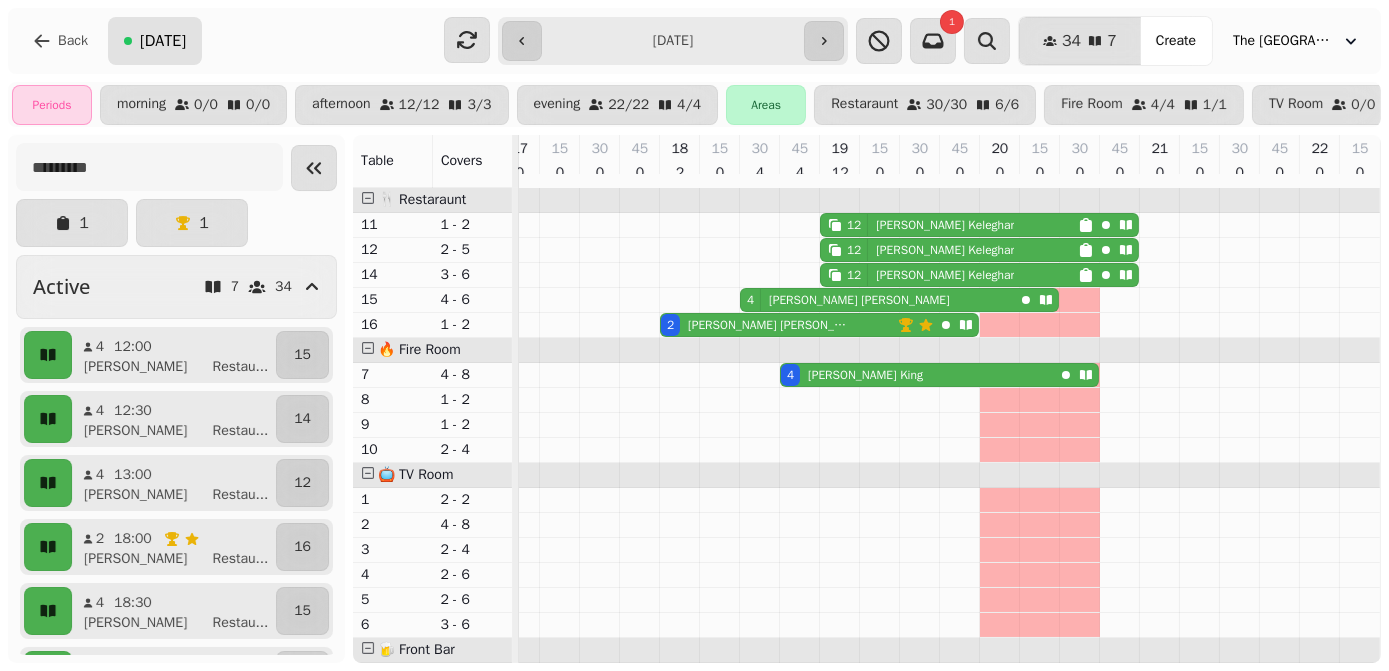 click on "[DATE]" at bounding box center (163, 41) 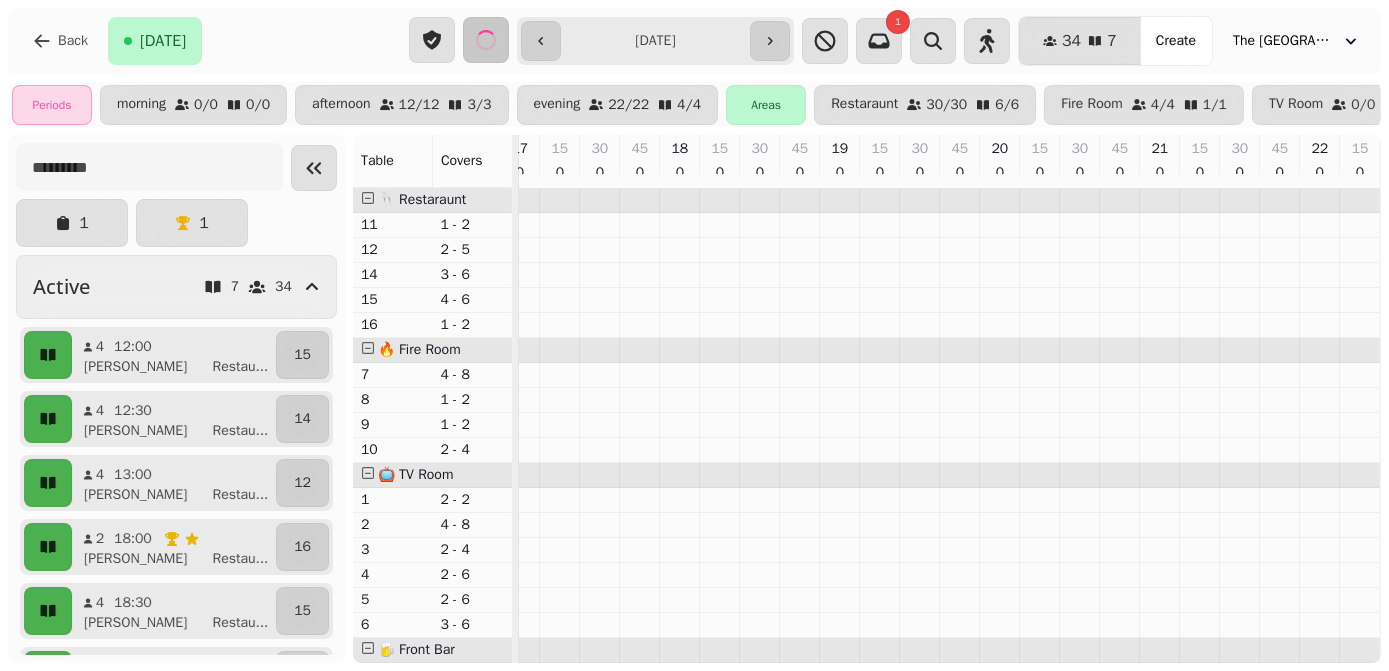 type on "**********" 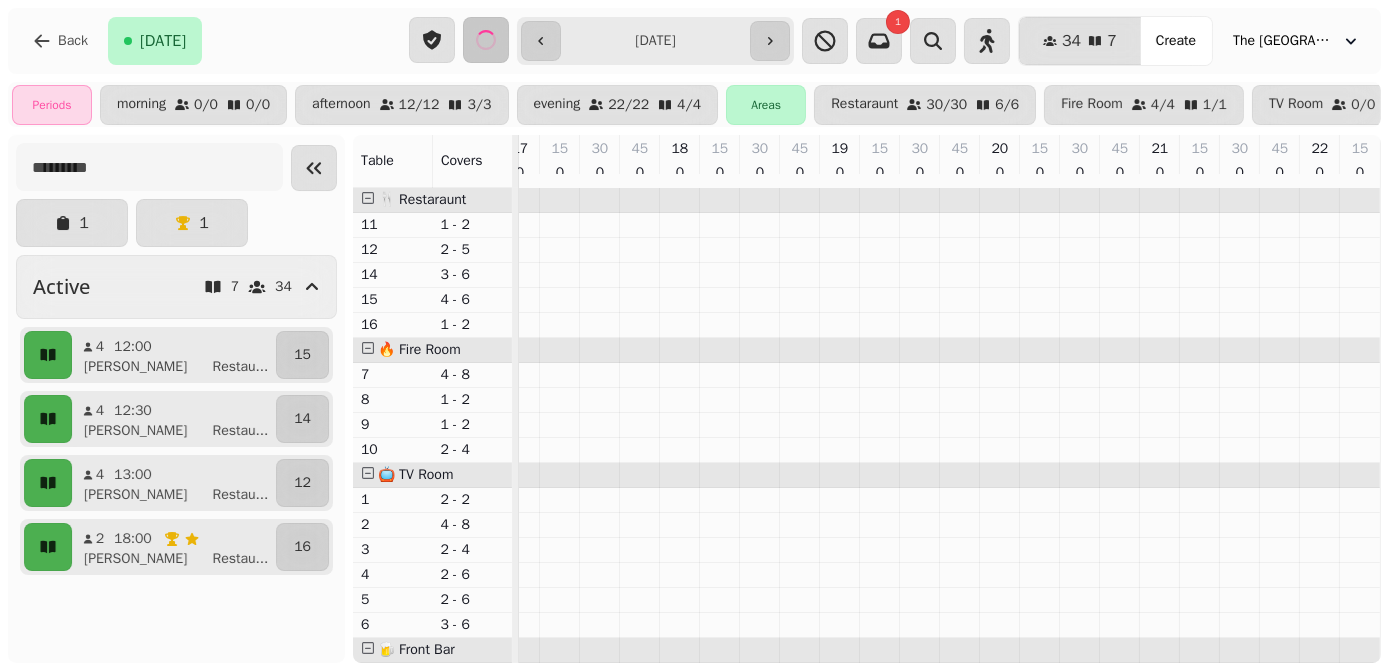 scroll, scrollTop: 0, scrollLeft: 0, axis: both 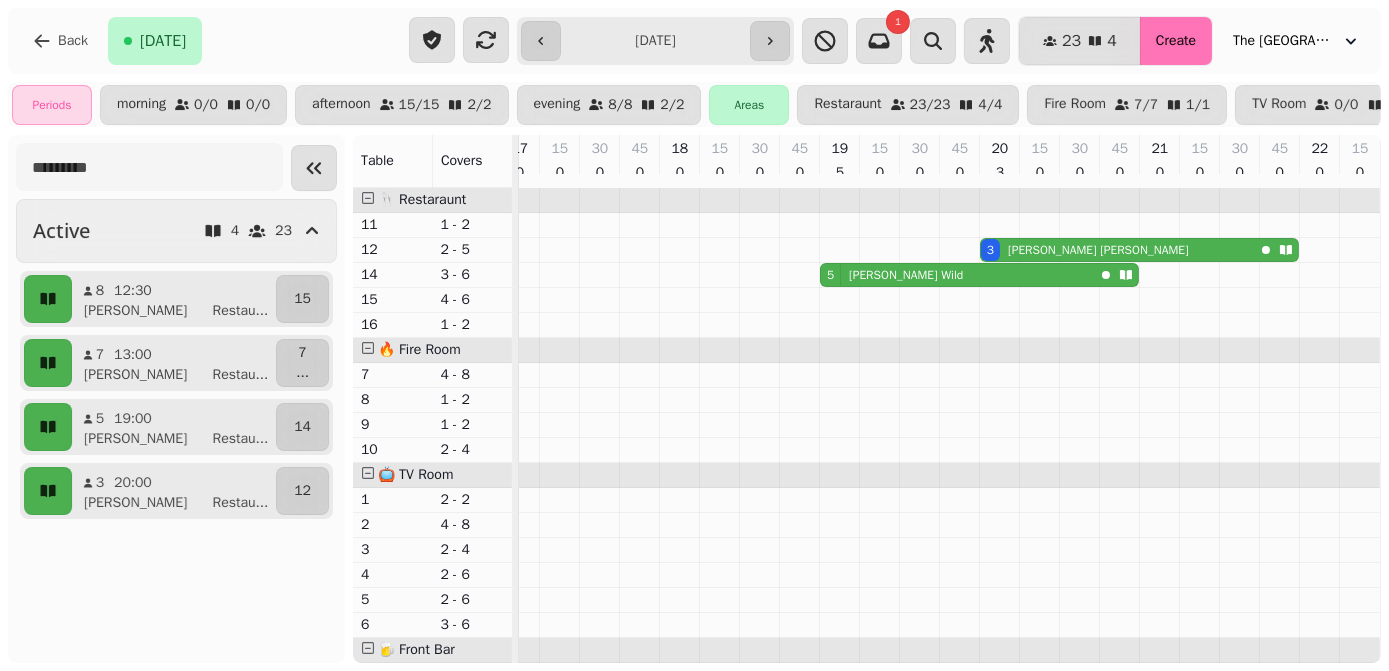 click on "Create" at bounding box center [1176, 41] 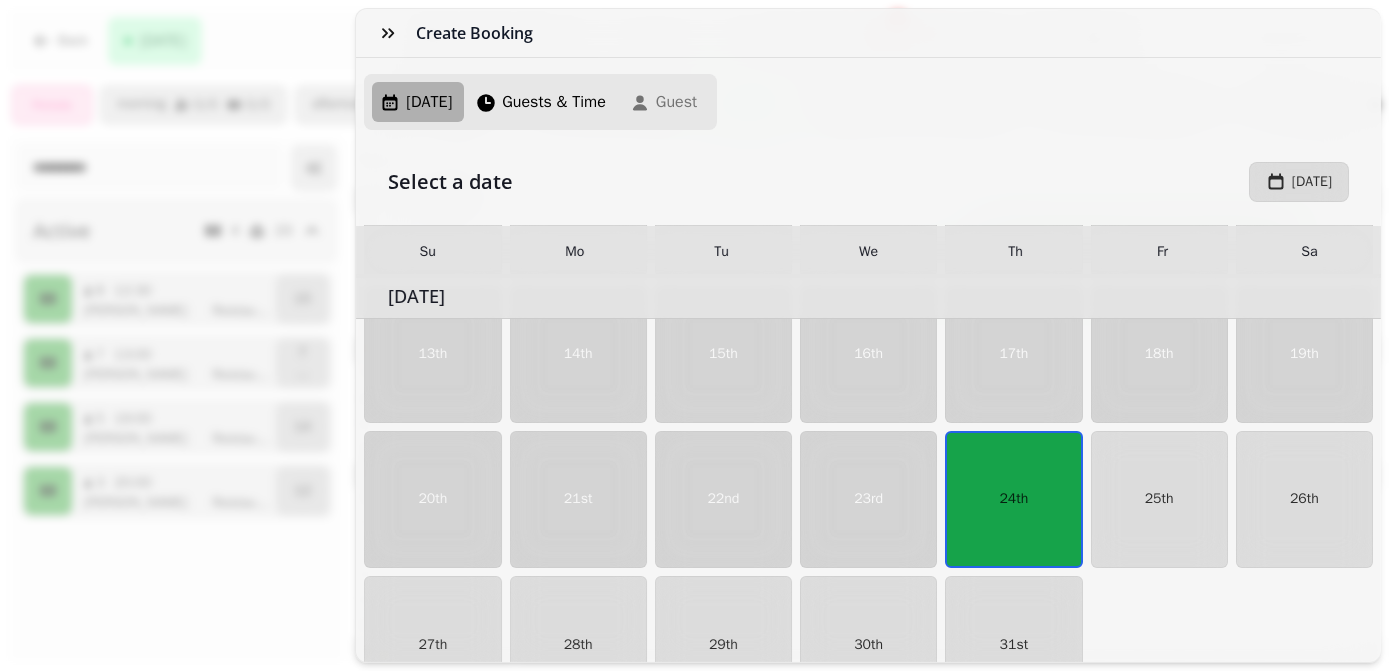 scroll, scrollTop: 397, scrollLeft: 0, axis: vertical 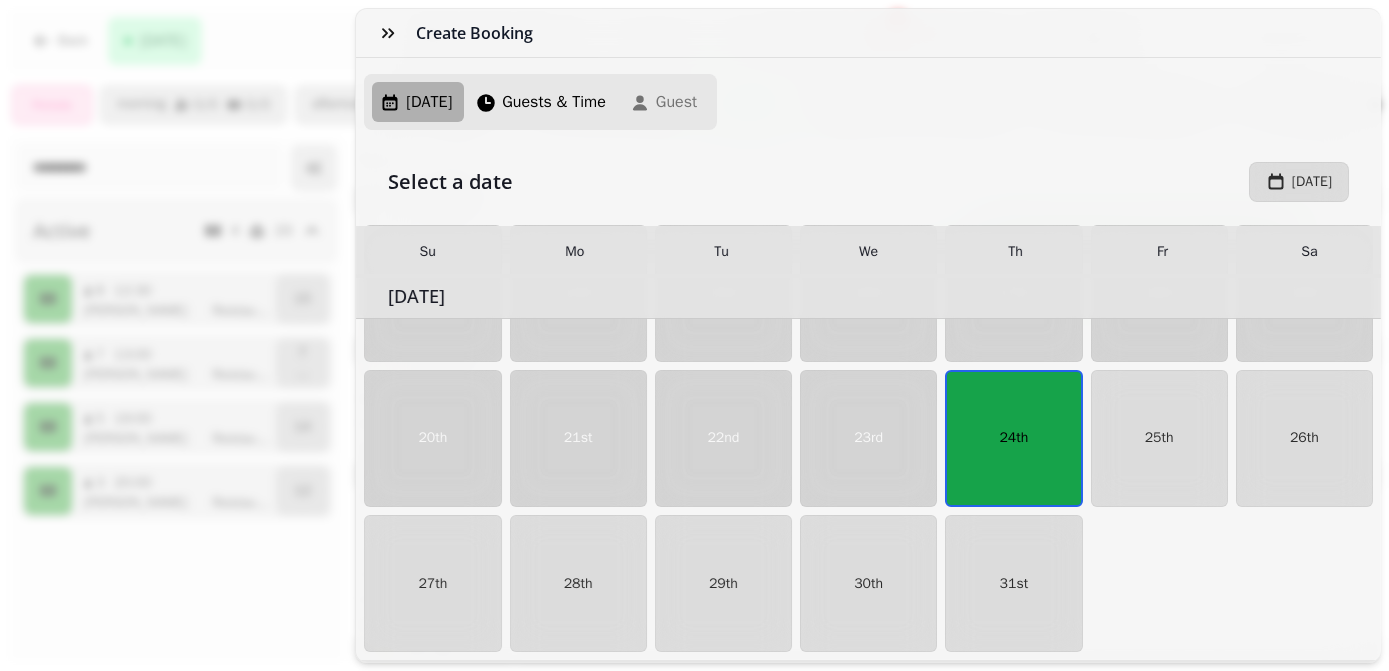 click on "24th" at bounding box center [1013, 438] 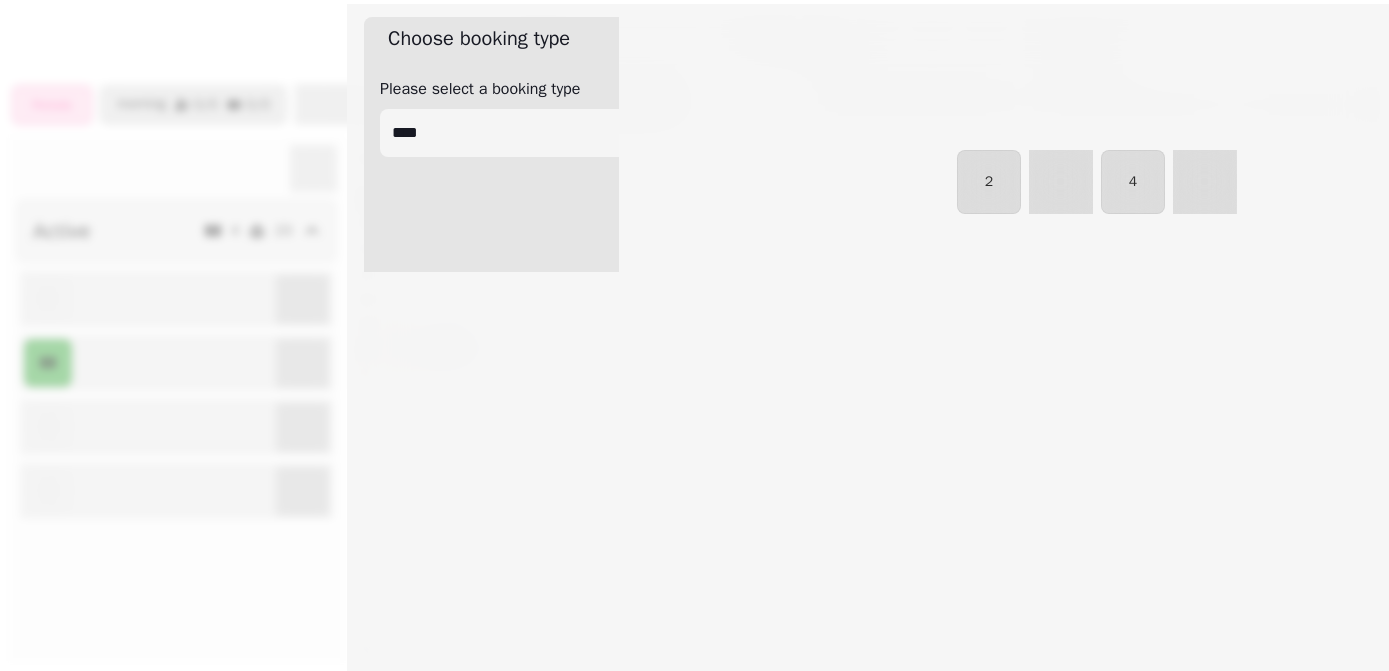 select on "****" 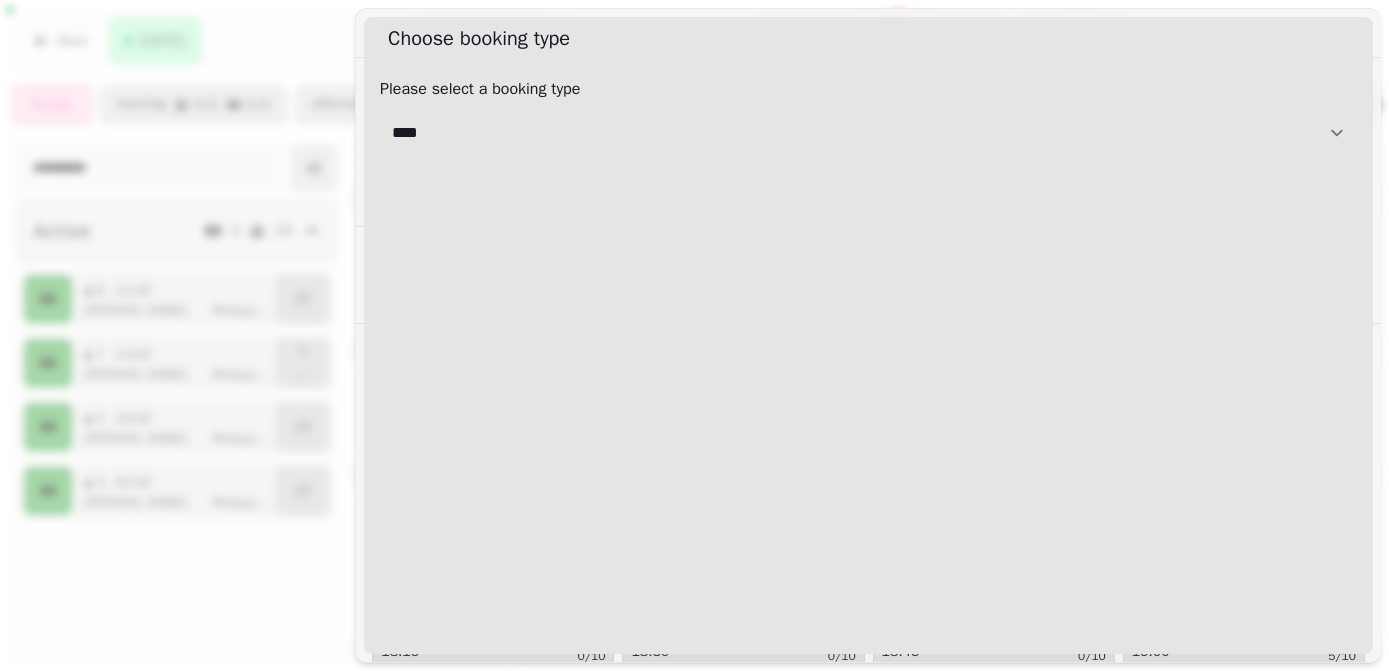 click on "**********" at bounding box center (868, 133) 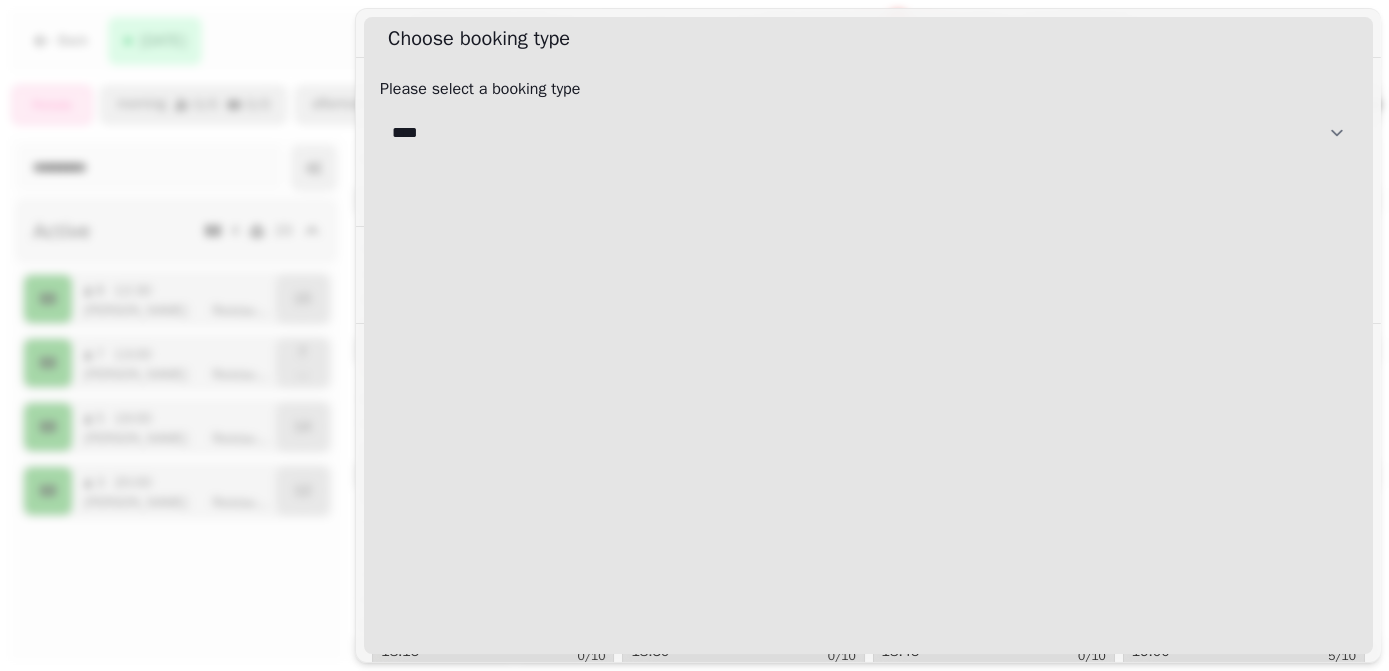 select on "**********" 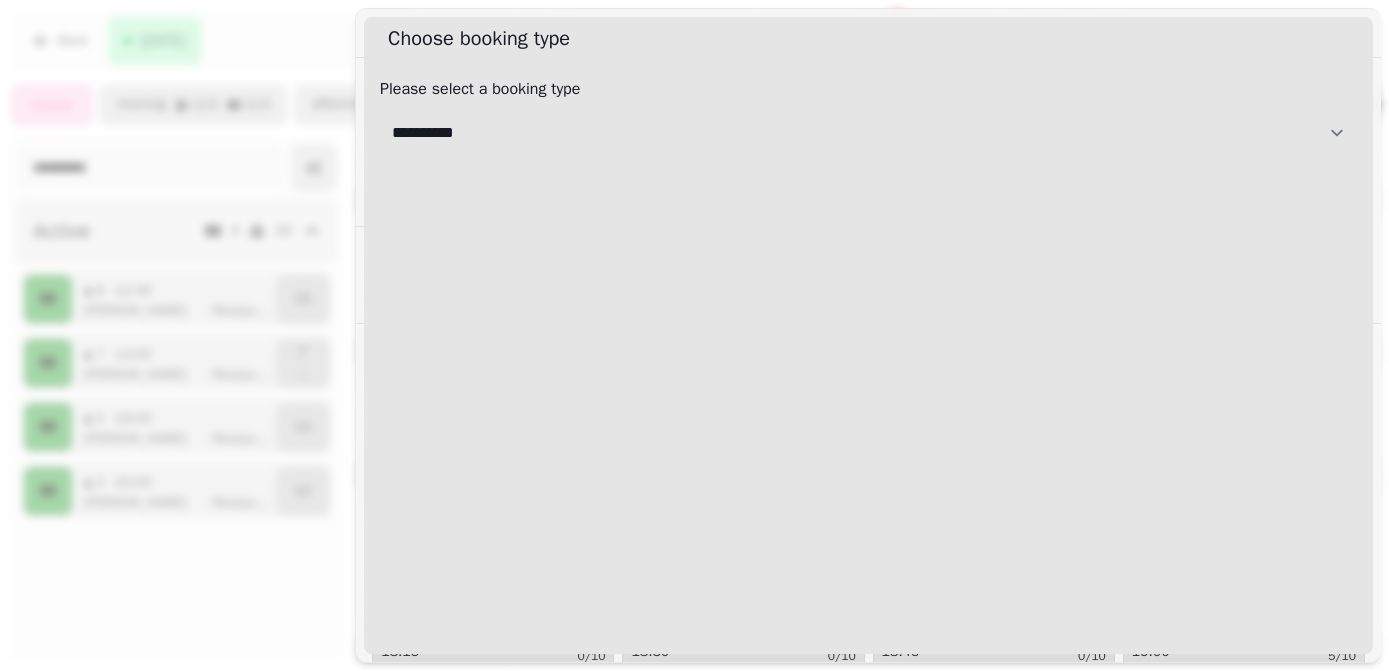 click on "**********" at bounding box center [868, 133] 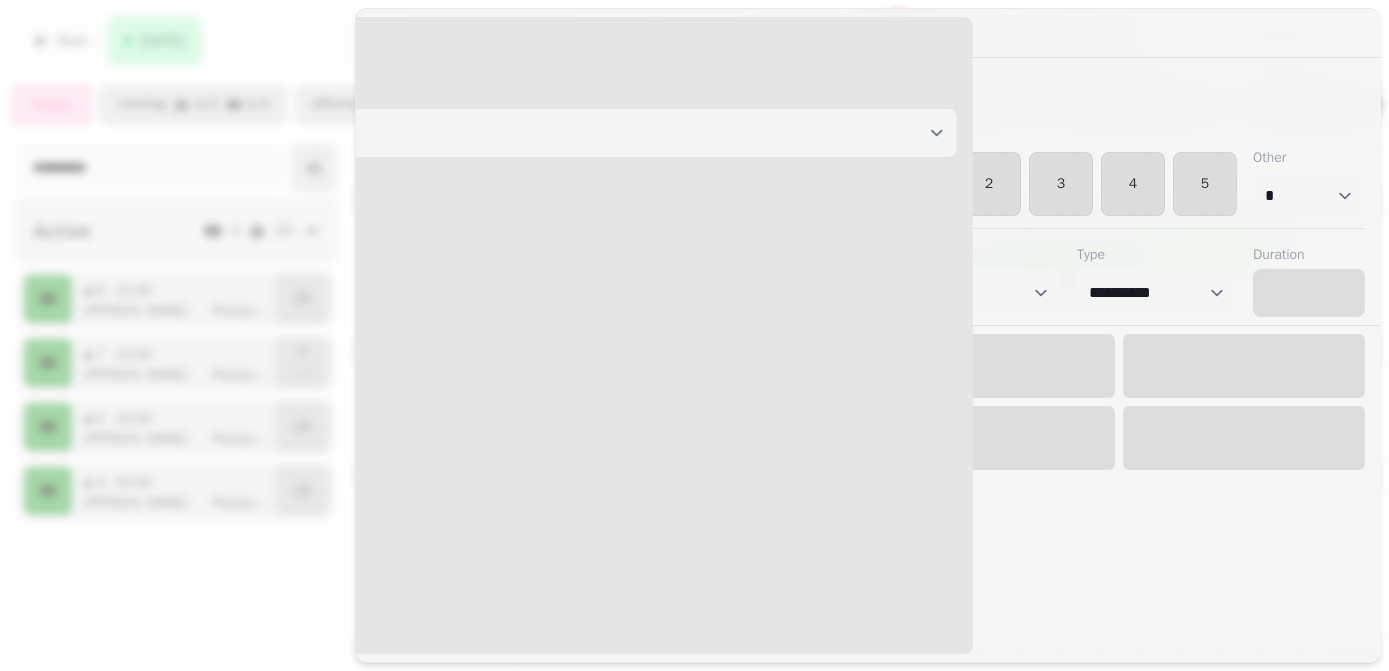 select on "****" 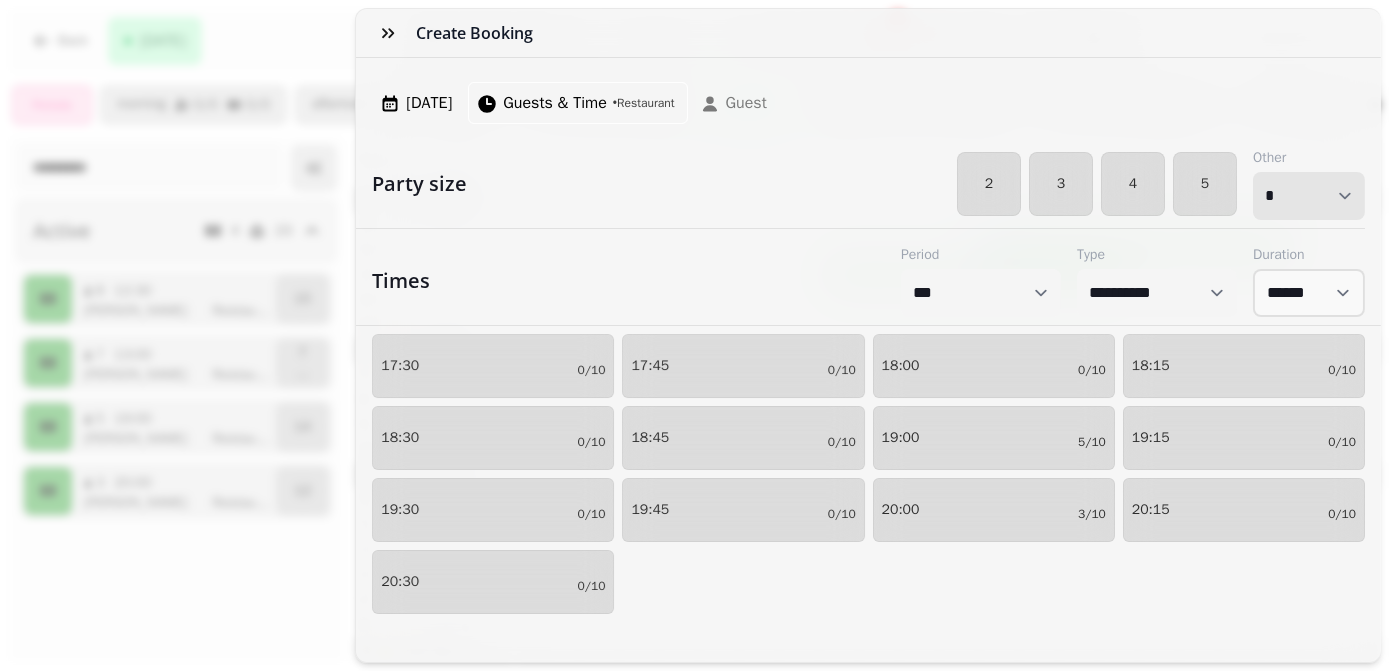 click on "* * * * * * * * * ** ** ** ** ** ** ** ** ** ** ** ** ** ** ** ** ** ** ** ** ** ** ** ** ** ** ** ** ** ** ** ** ** ** ** ** ** ** ** ** ** ** ** ** ** ** ** ** ** ** ** ** ** ** ** ** ** ** ** ** ** ** ** ** ** ** ** ** ** ** ** ** ** ** ** ** ** ** ** ** ** ** ** ** ** ** ** ** ** ** *** *** *** *** *** *** *** *** *** *** *** *** *** *** *** *** *** *** *** *** ***" at bounding box center (1309, 196) 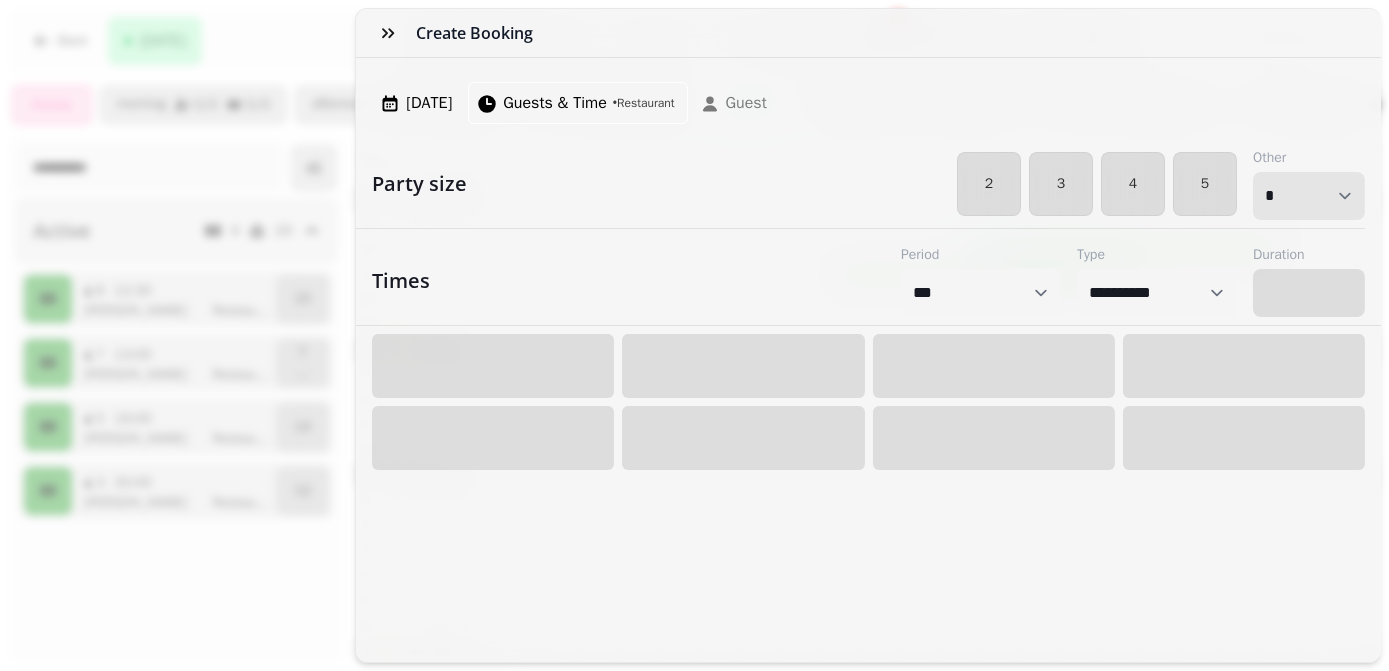 select on "****" 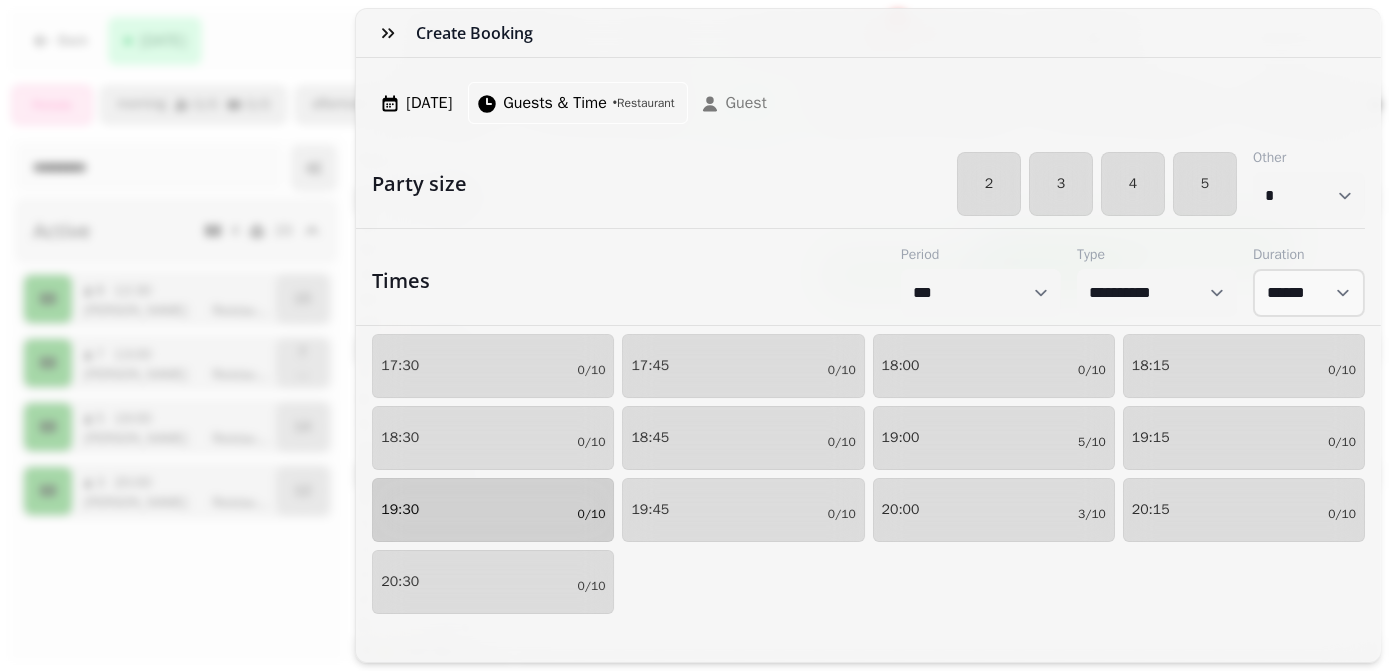 click on "19:30 0/10" at bounding box center [493, 510] 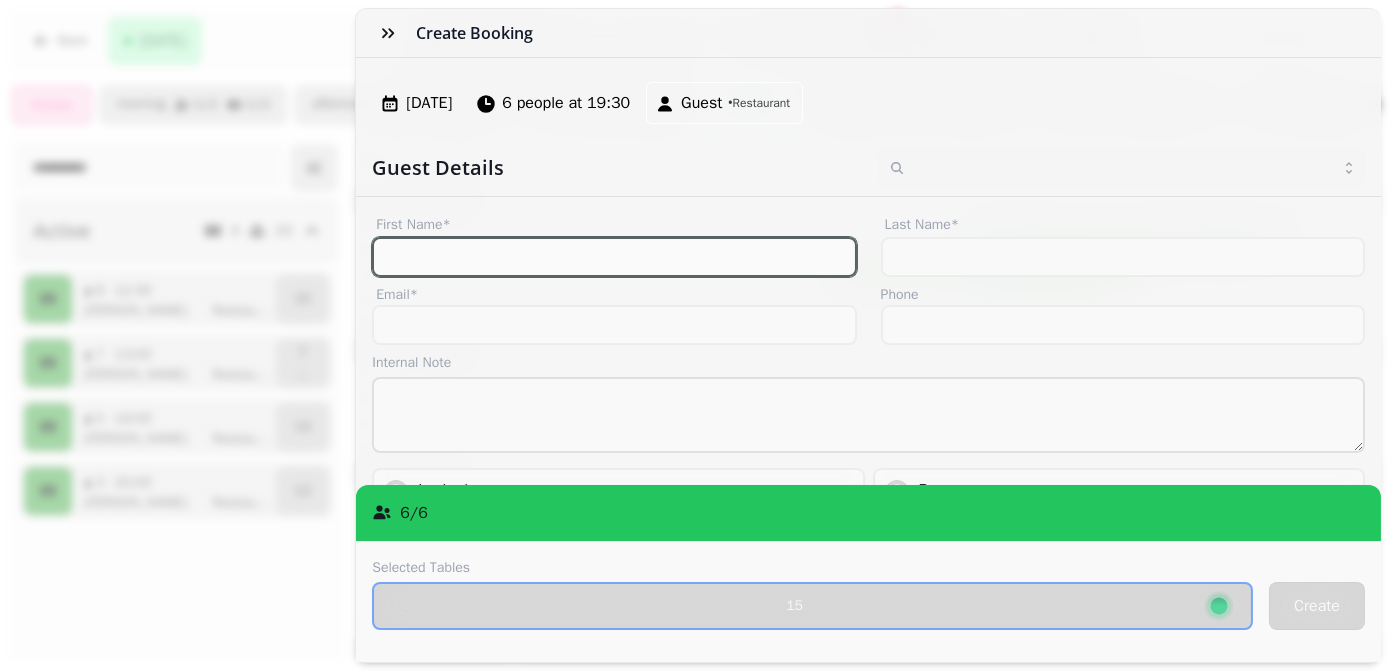 click on "First Name*" at bounding box center (614, 257) 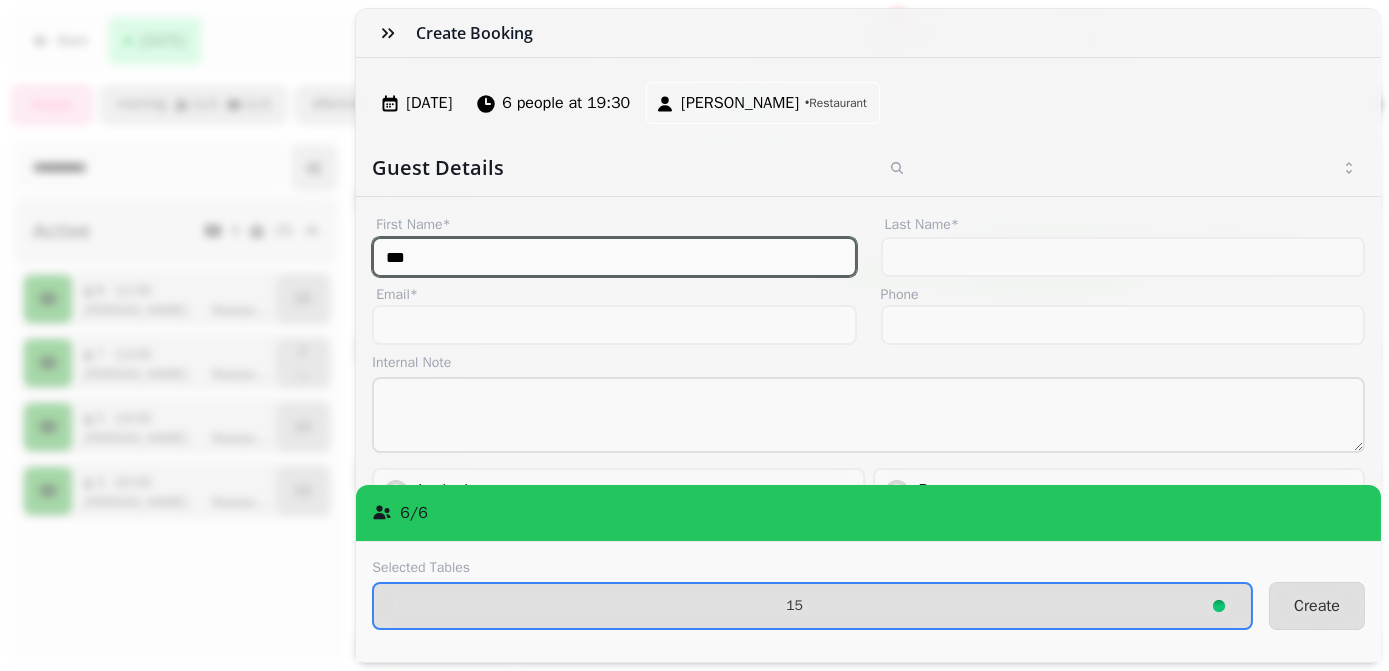 type on "***" 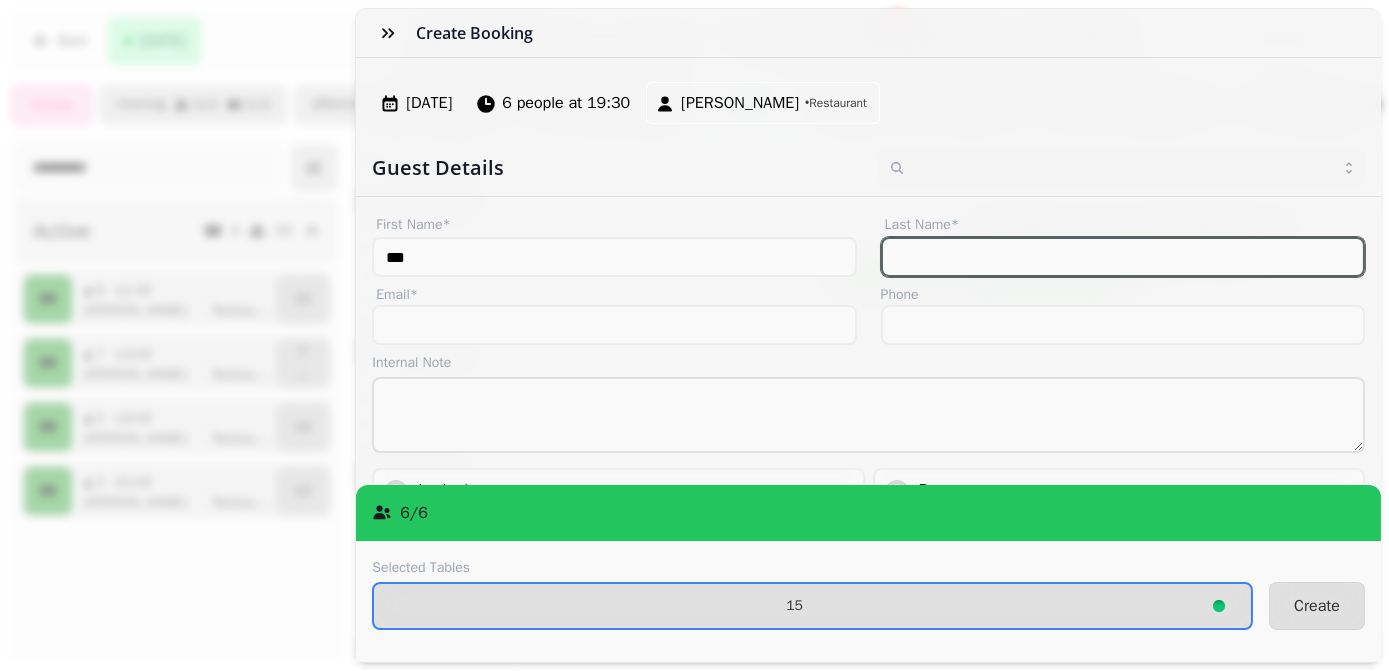 click on "Last Name*" at bounding box center (1123, 257) 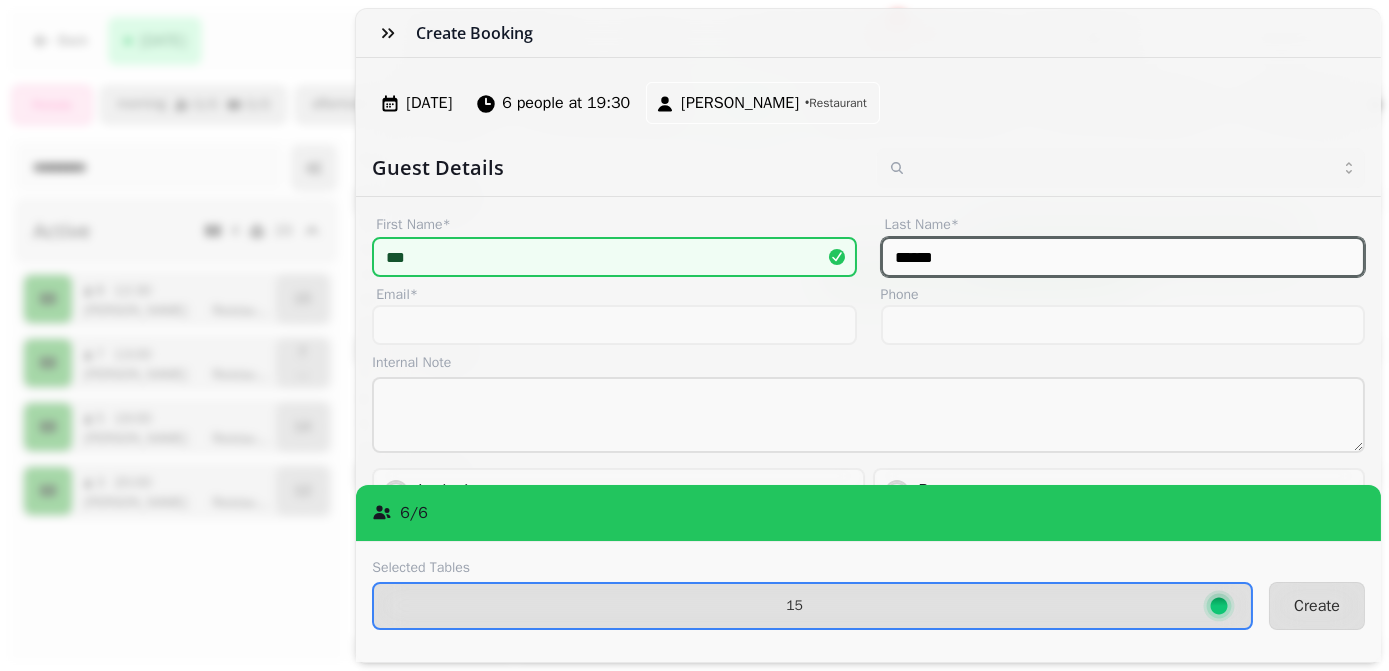 type on "******" 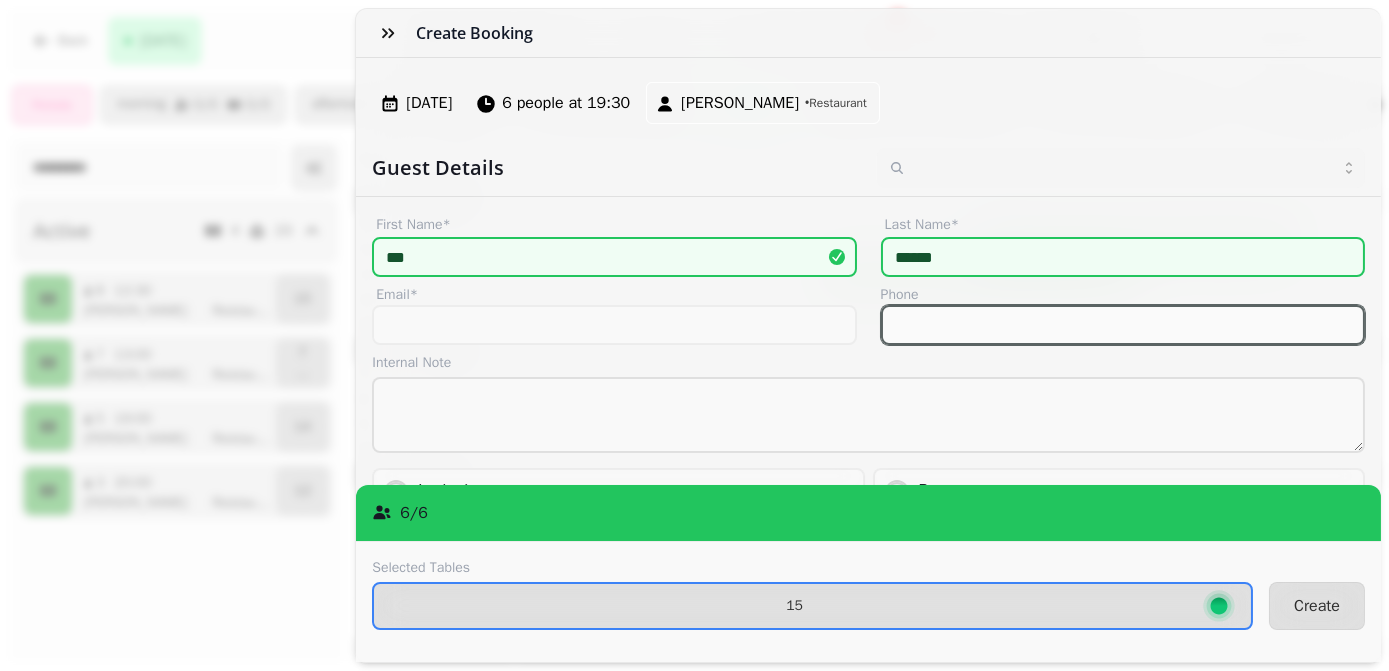 click on "Phone" at bounding box center [1123, 325] 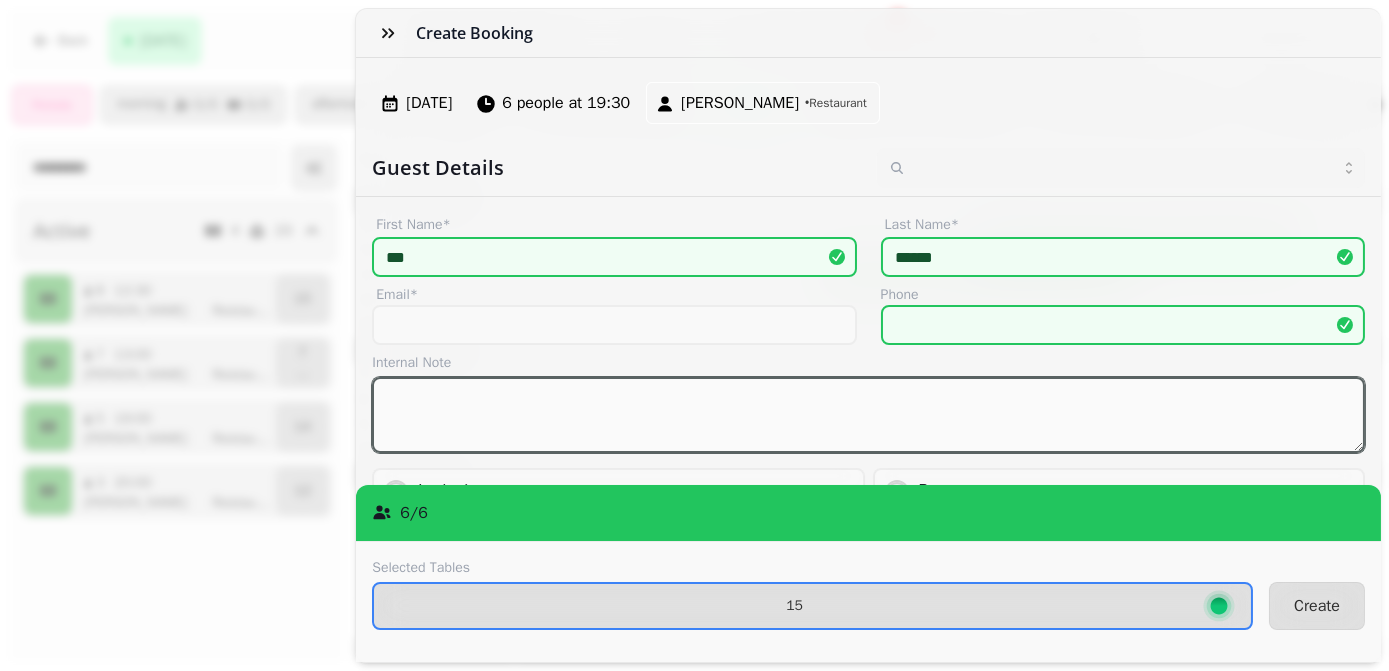 click at bounding box center (868, 415) 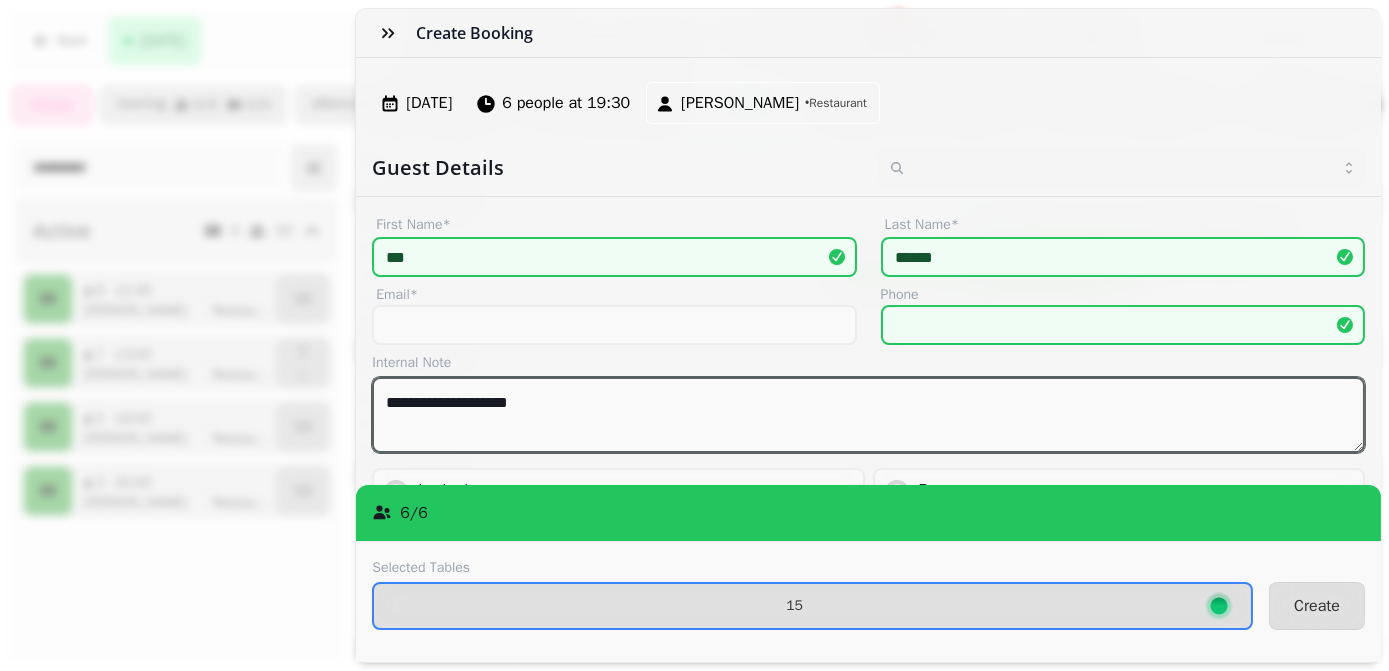 type on "**********" 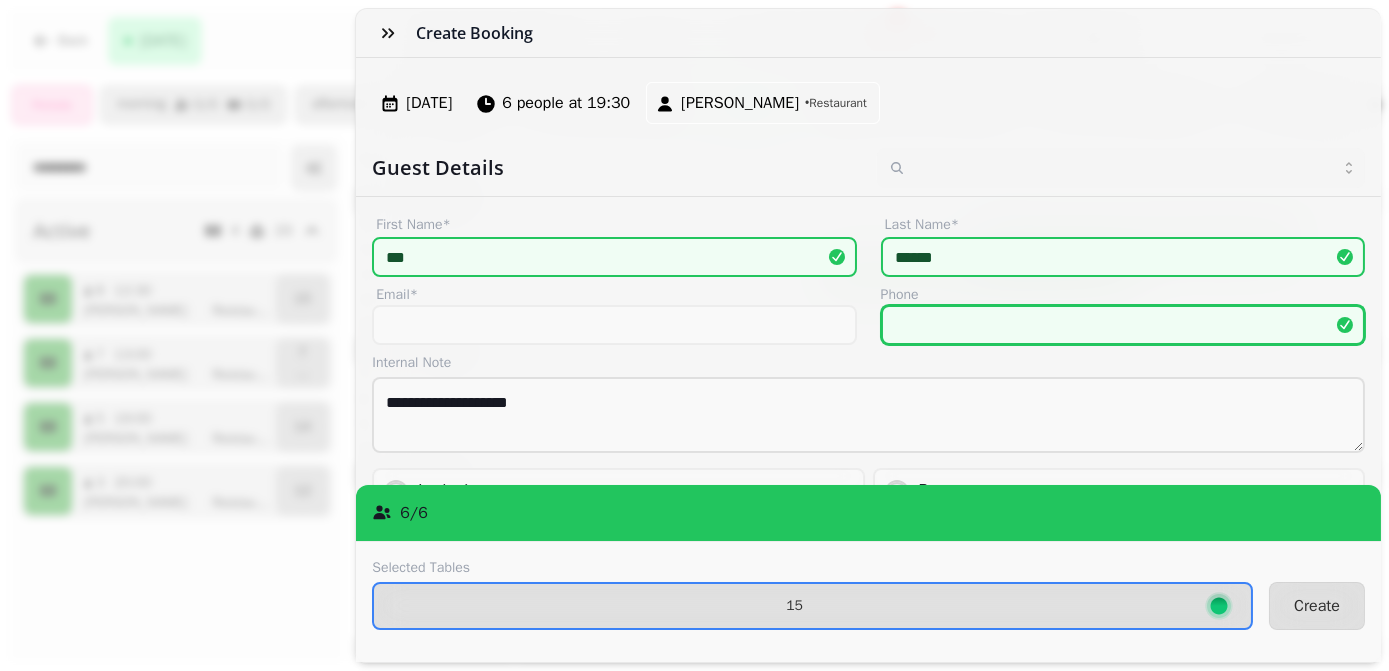 click on "Phone" at bounding box center (1123, 325) 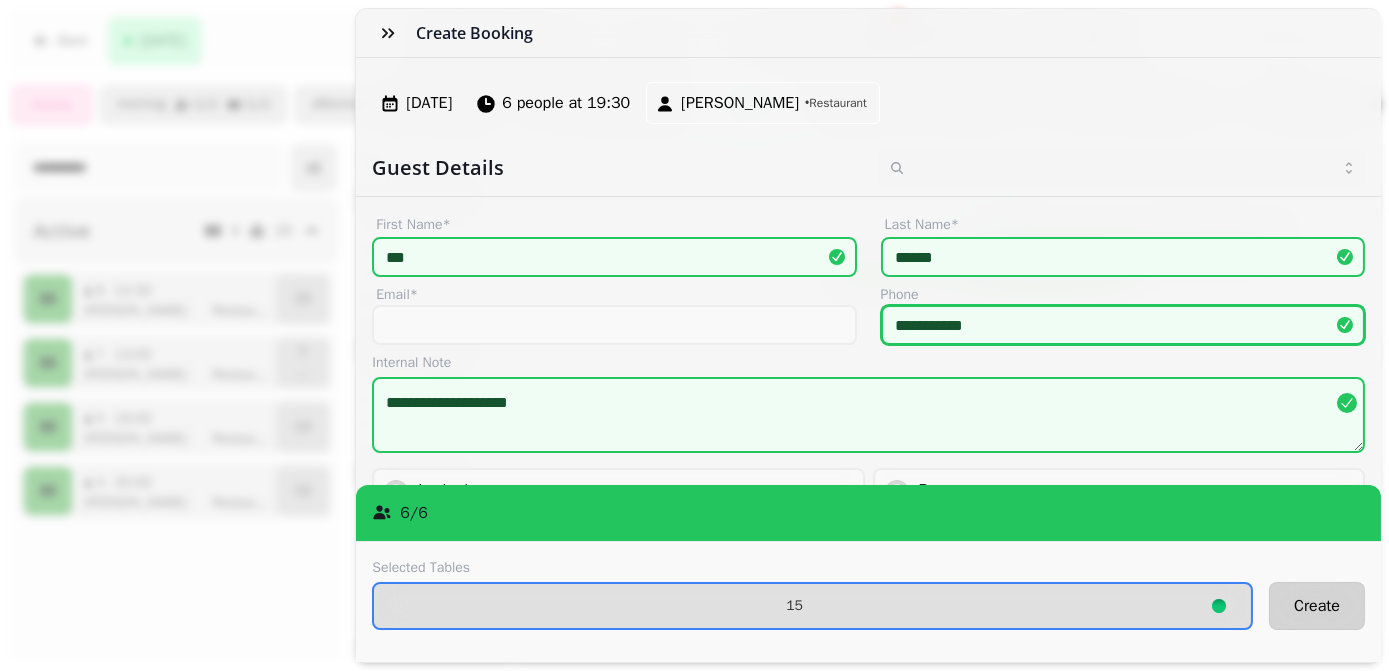 type on "**********" 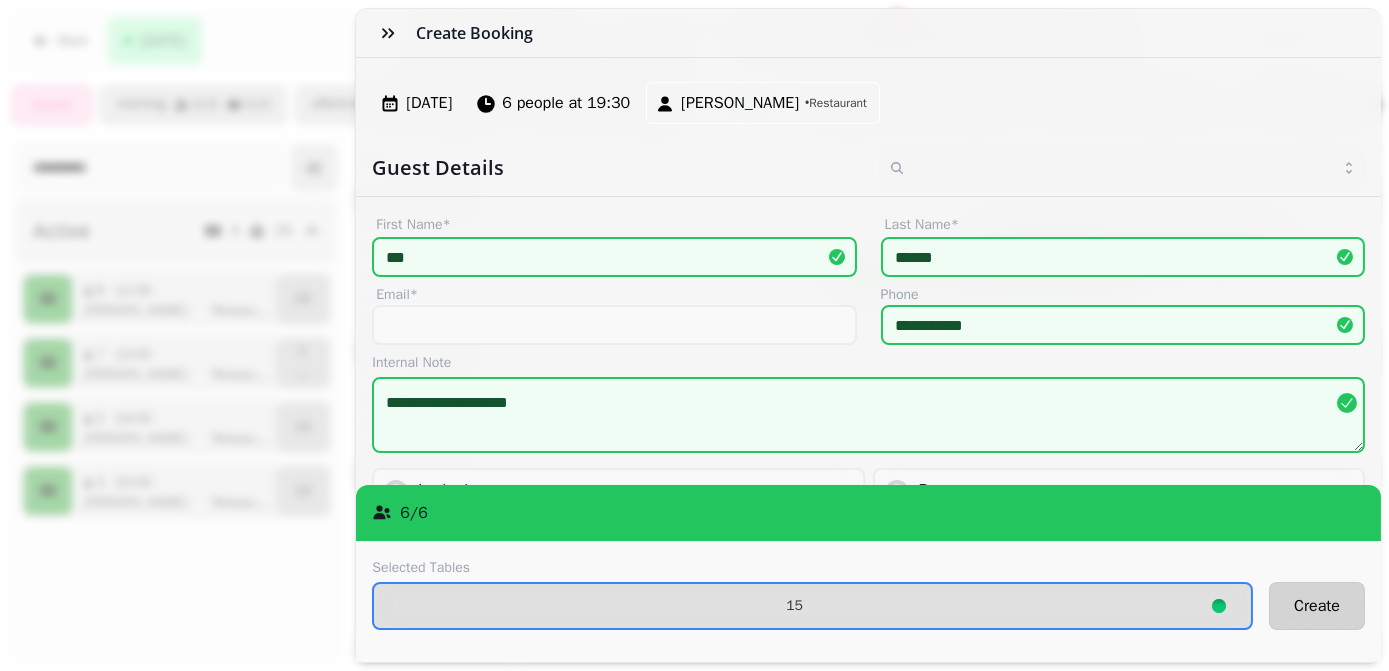 click on "Create" at bounding box center [1317, 606] 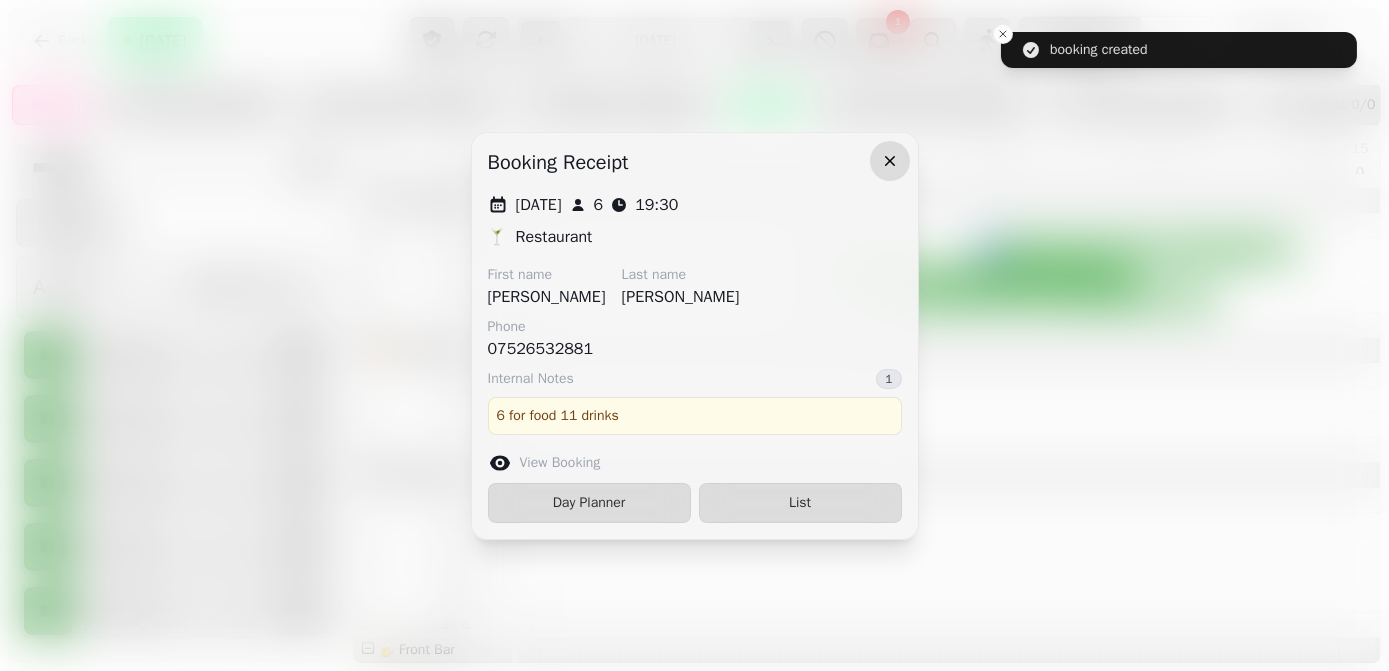 click at bounding box center [890, 161] 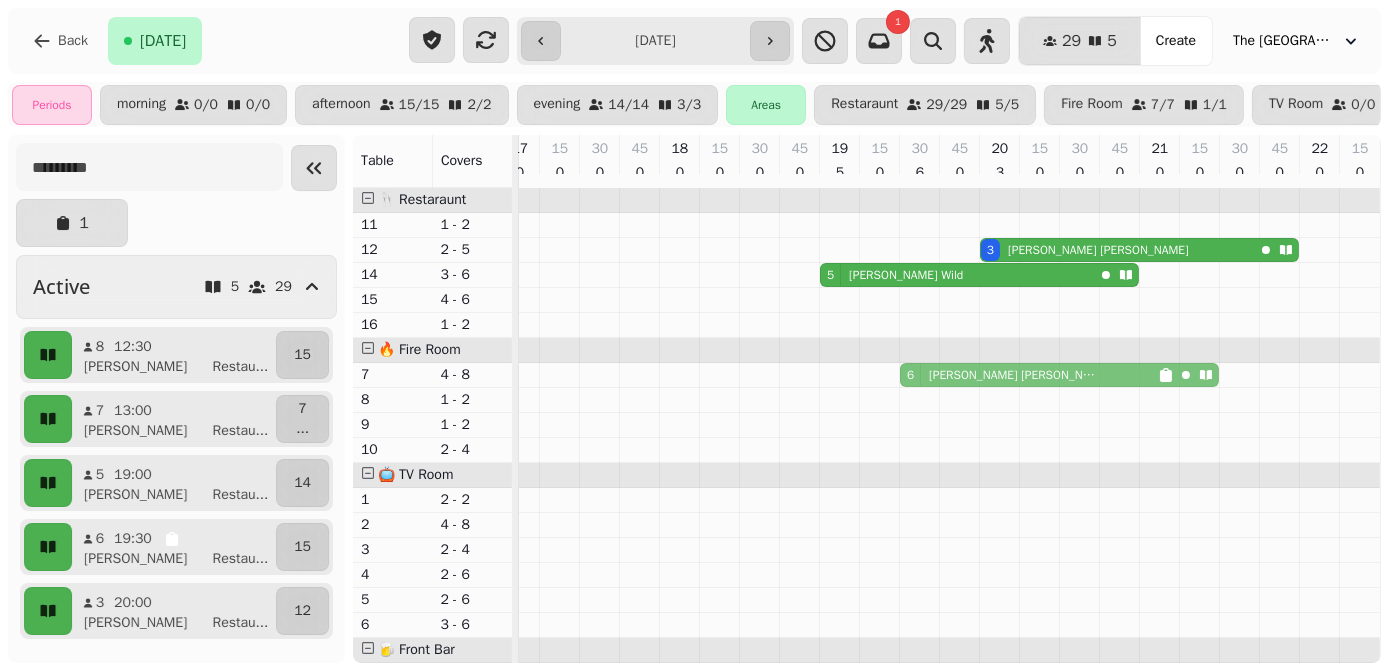 drag, startPoint x: 921, startPoint y: 305, endPoint x: 924, endPoint y: 384, distance: 79.05694 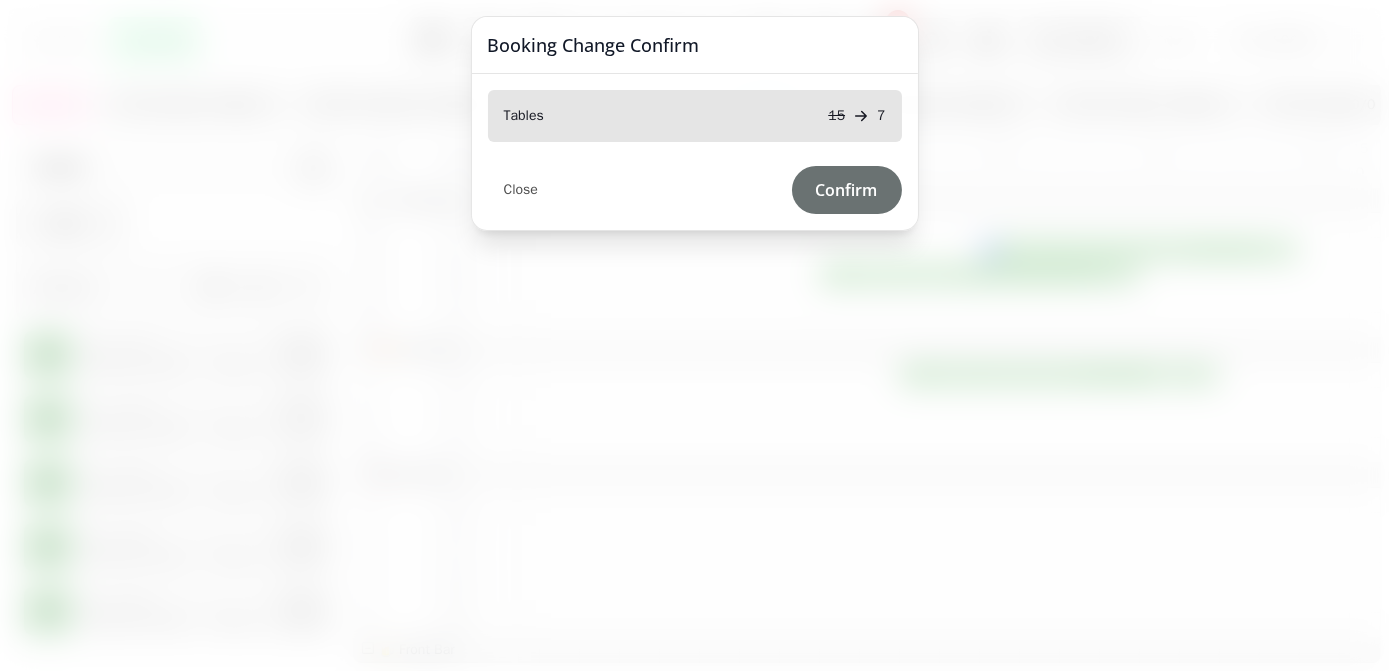 click on "Confirm" at bounding box center [847, 190] 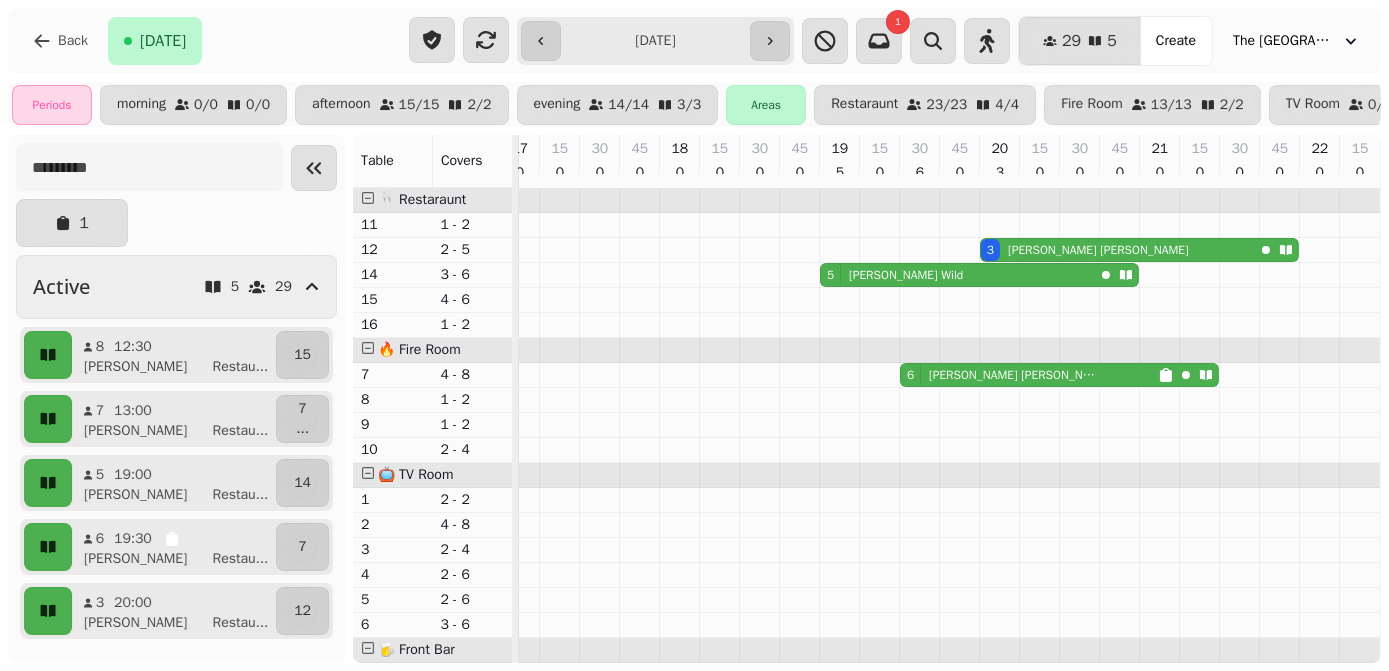 click on "7 [PERSON_NAME]   6 [PERSON_NAME]" at bounding box center (-460, 375) 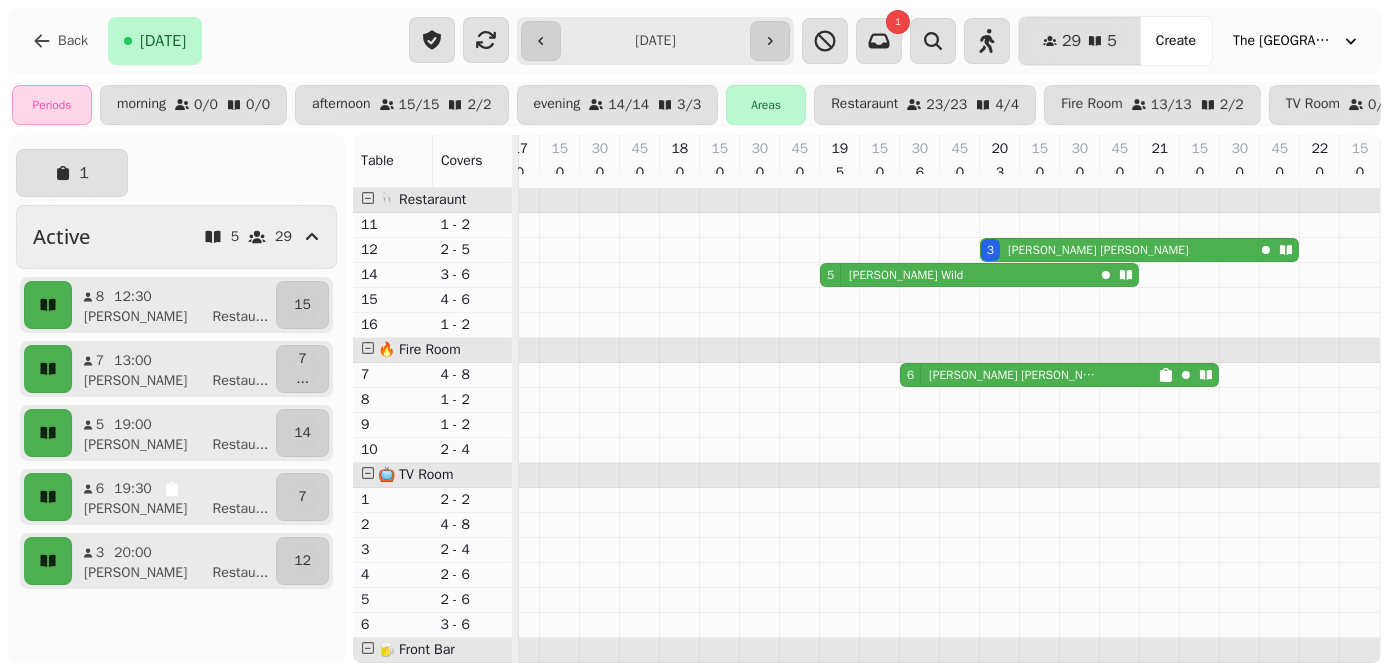 scroll, scrollTop: 50, scrollLeft: 0, axis: vertical 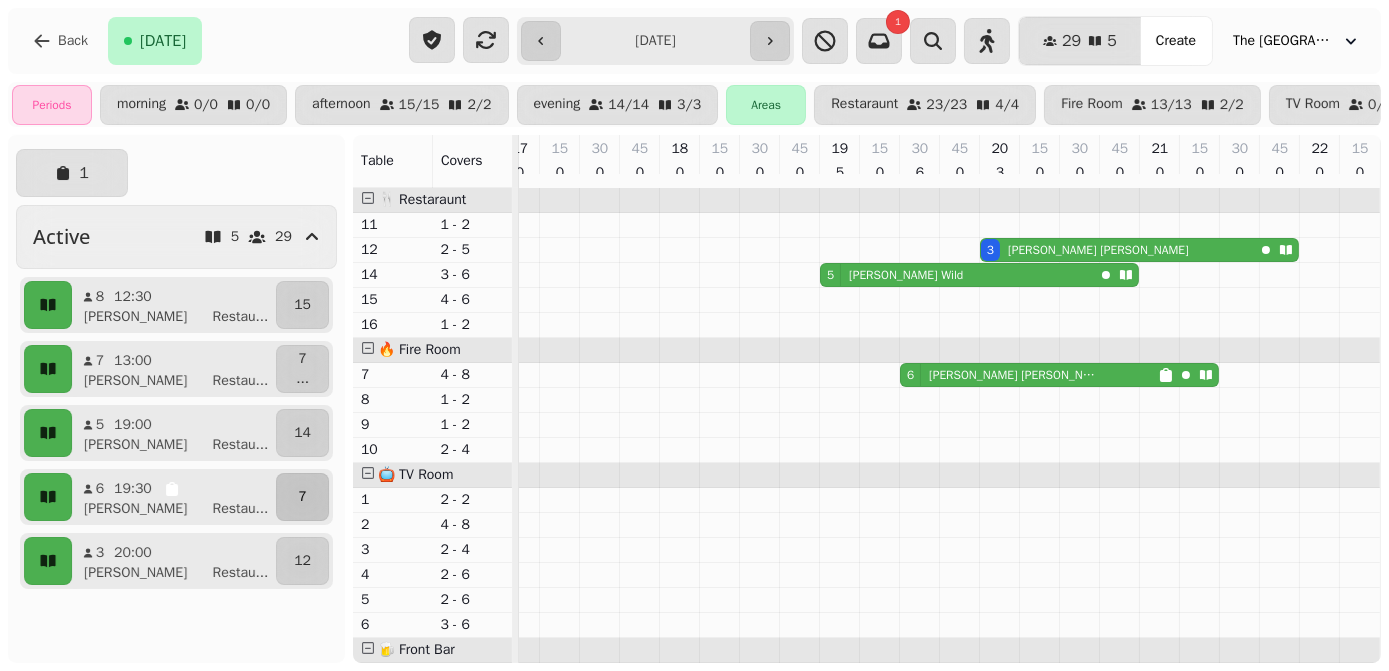 click on "7" at bounding box center (302, 497) 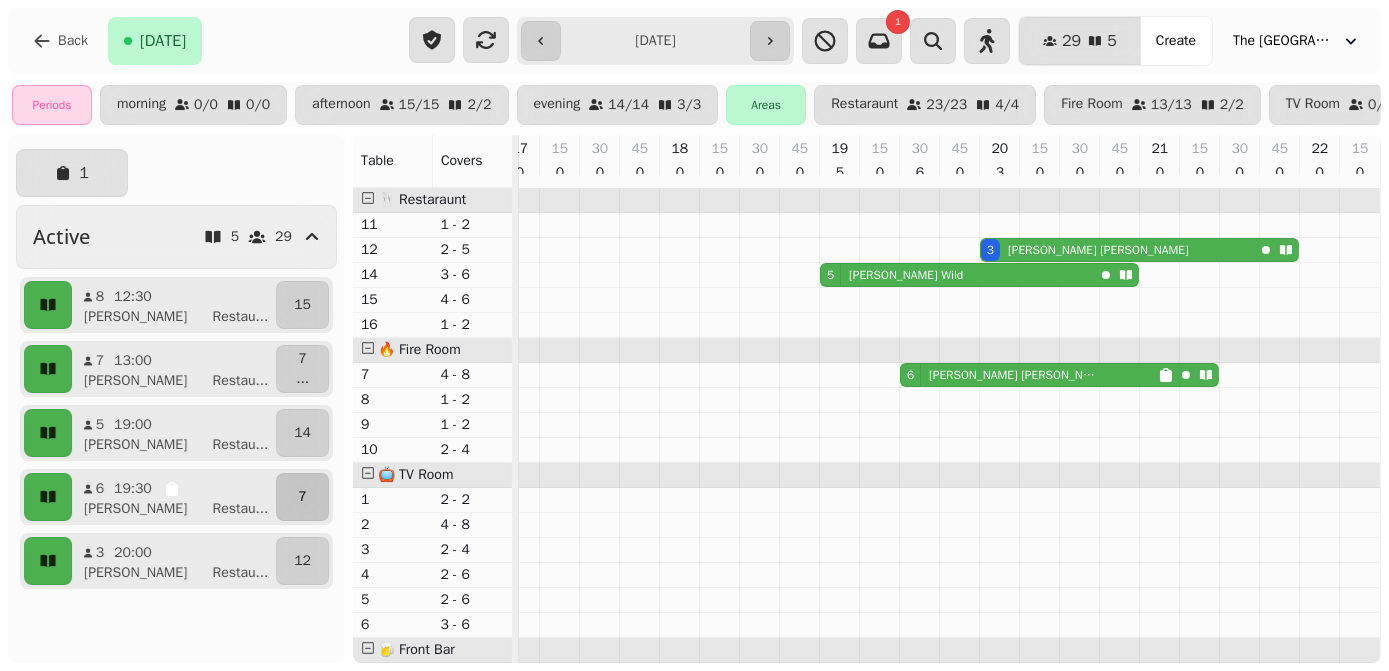 select on "**********" 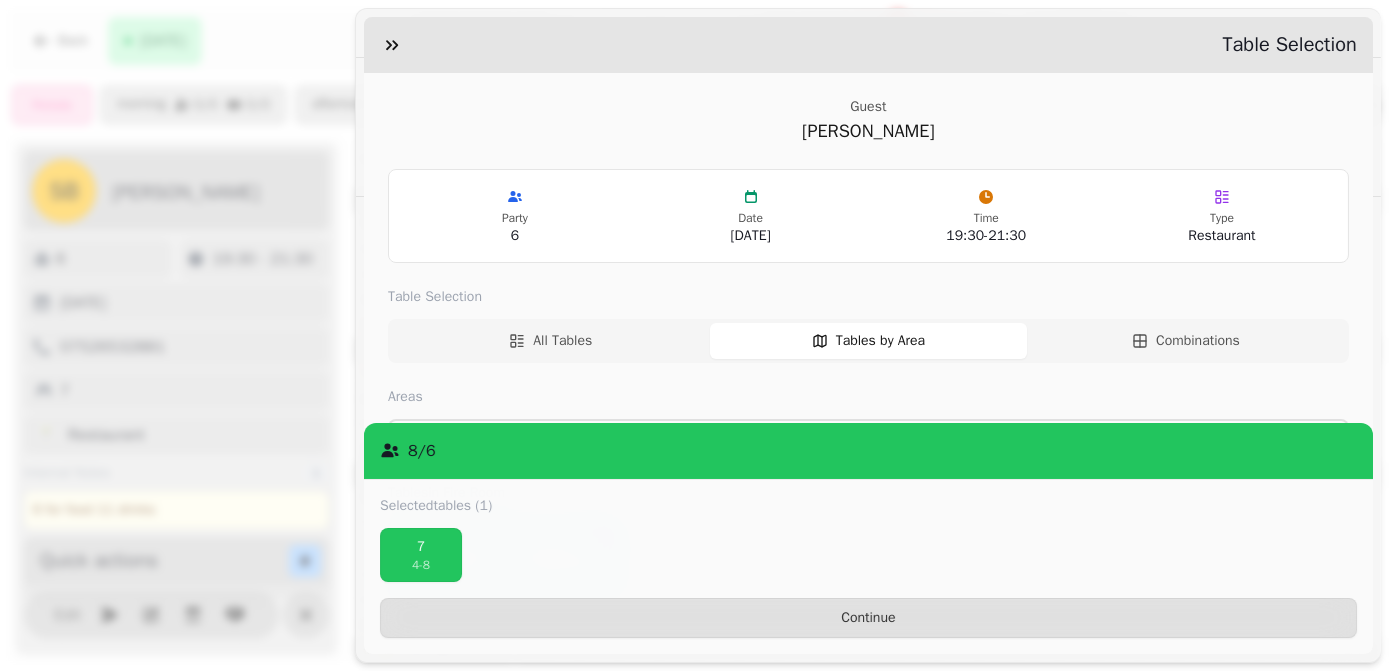 scroll, scrollTop: 194, scrollLeft: 0, axis: vertical 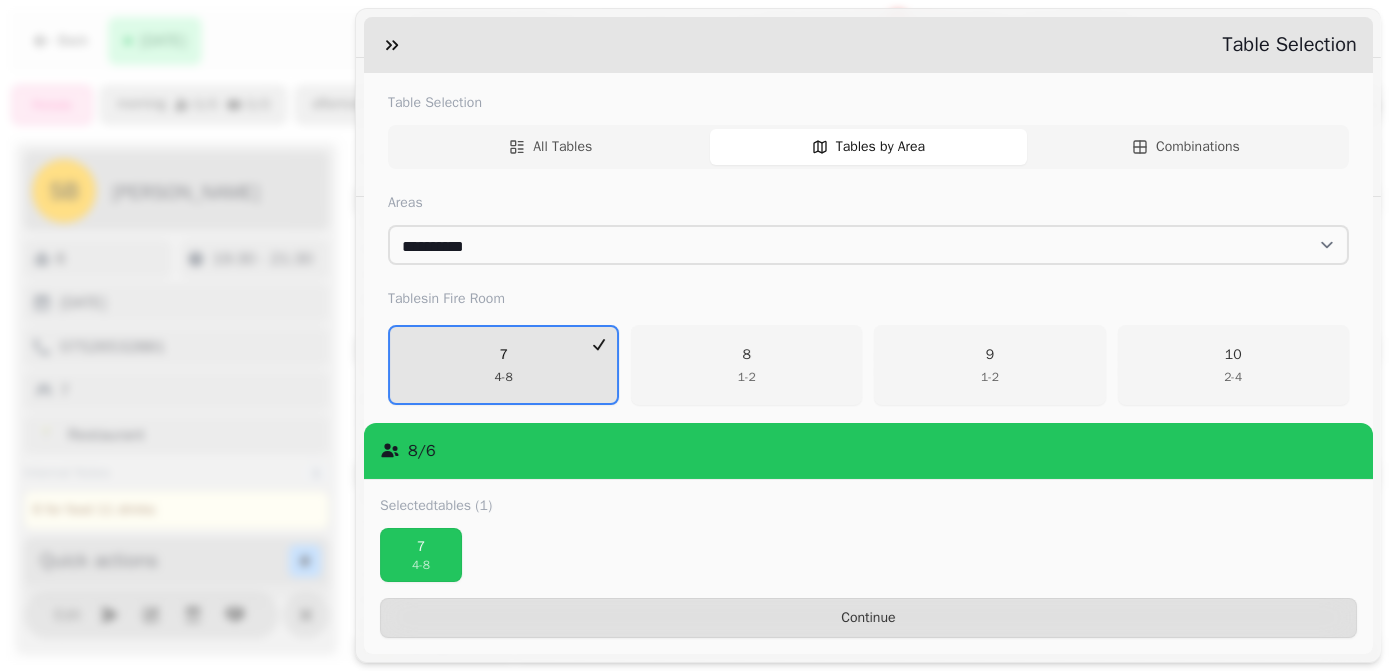 click on "7 4  -  8" at bounding box center (503, 365) 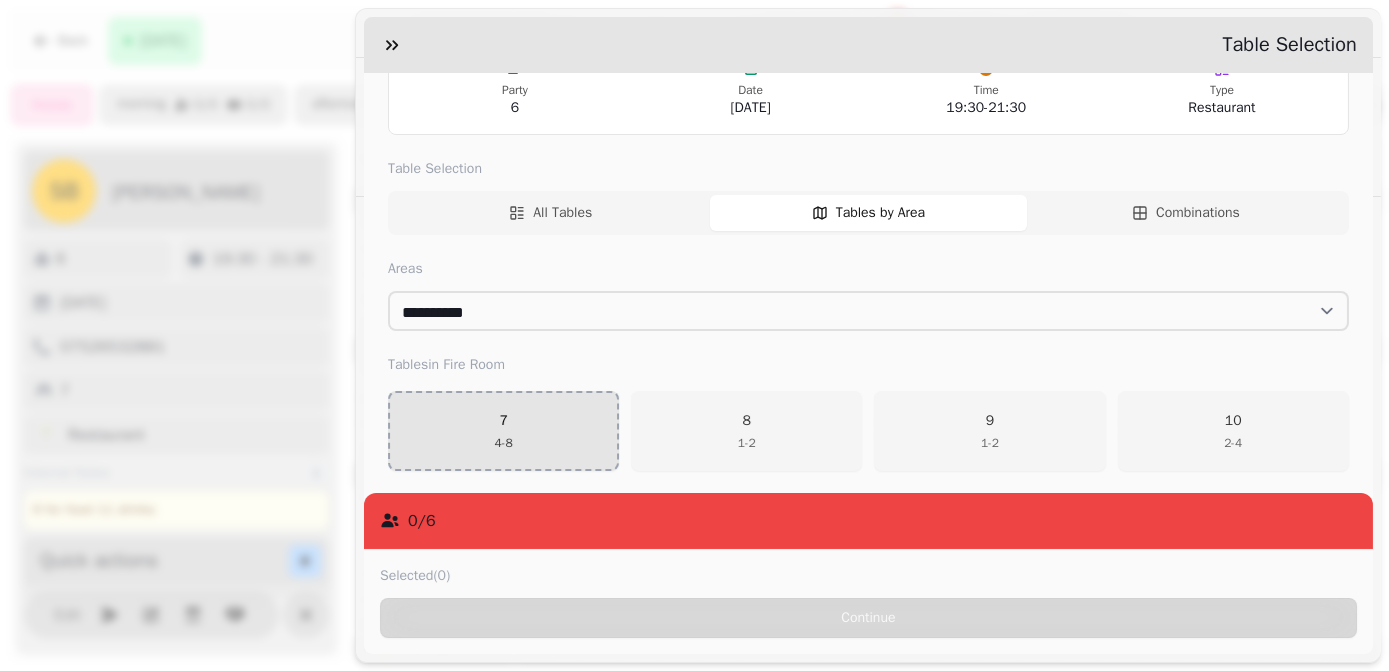 click on "7 4  -  8" at bounding box center [503, 431] 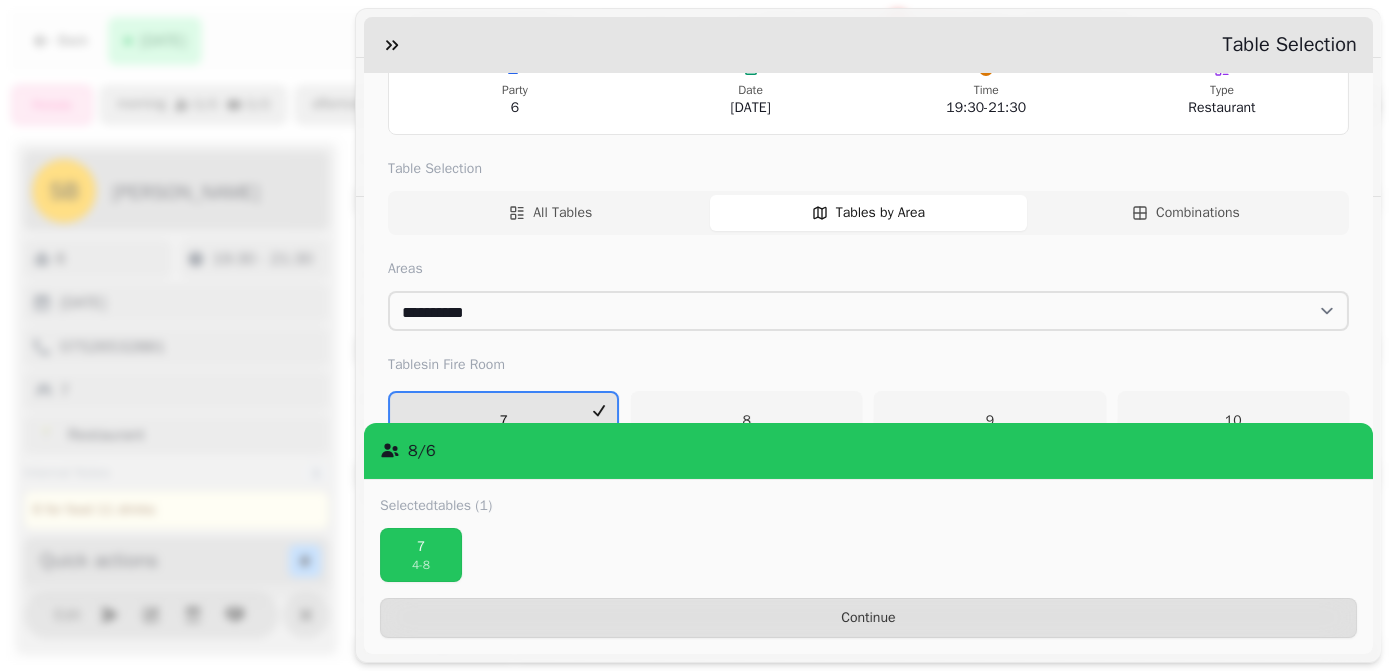 scroll, scrollTop: 194, scrollLeft: 0, axis: vertical 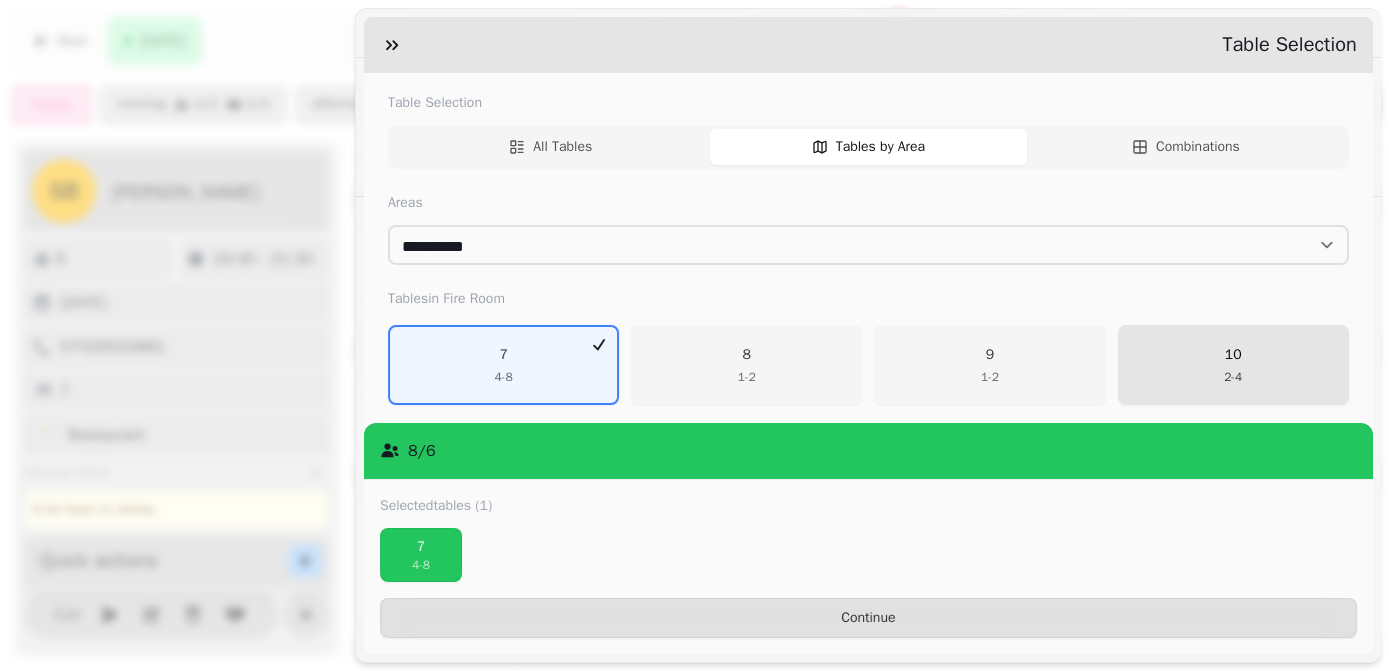 click on "10 2  -  4" at bounding box center [1233, 365] 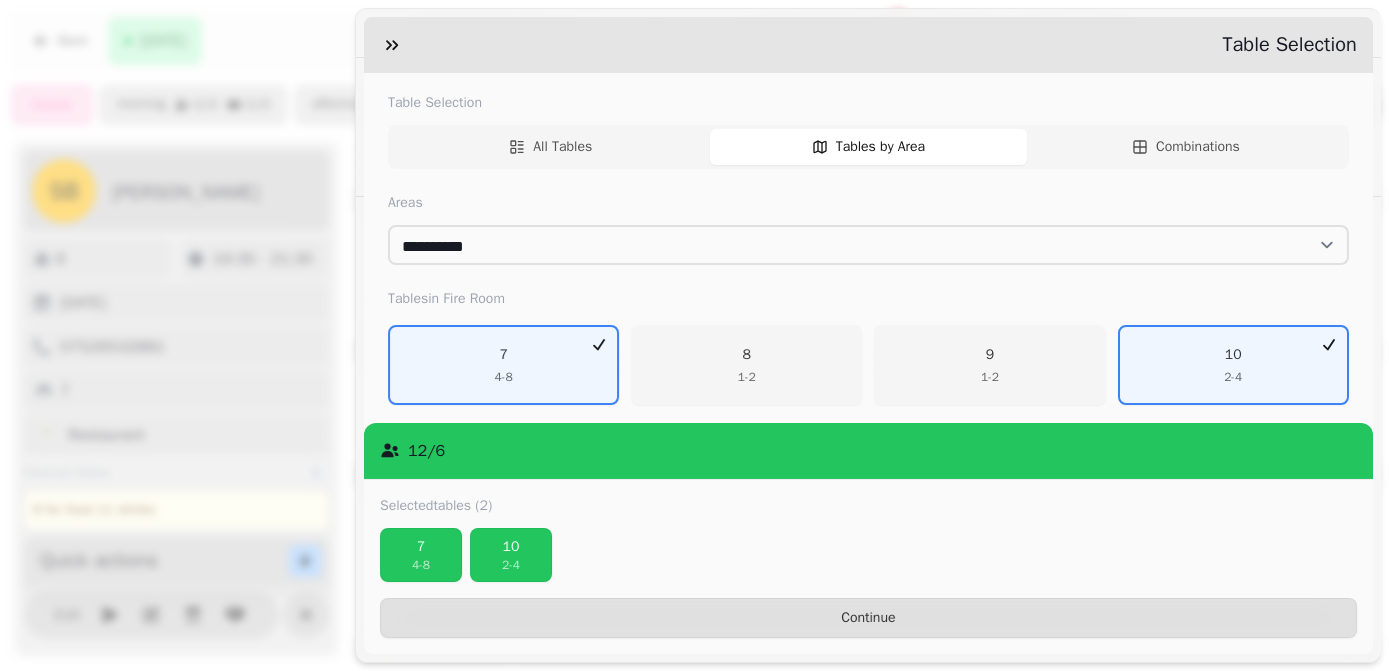 click on "Selected  tables (2) 7 4 - 8 10 2 - 4 Continue" at bounding box center [868, 567] 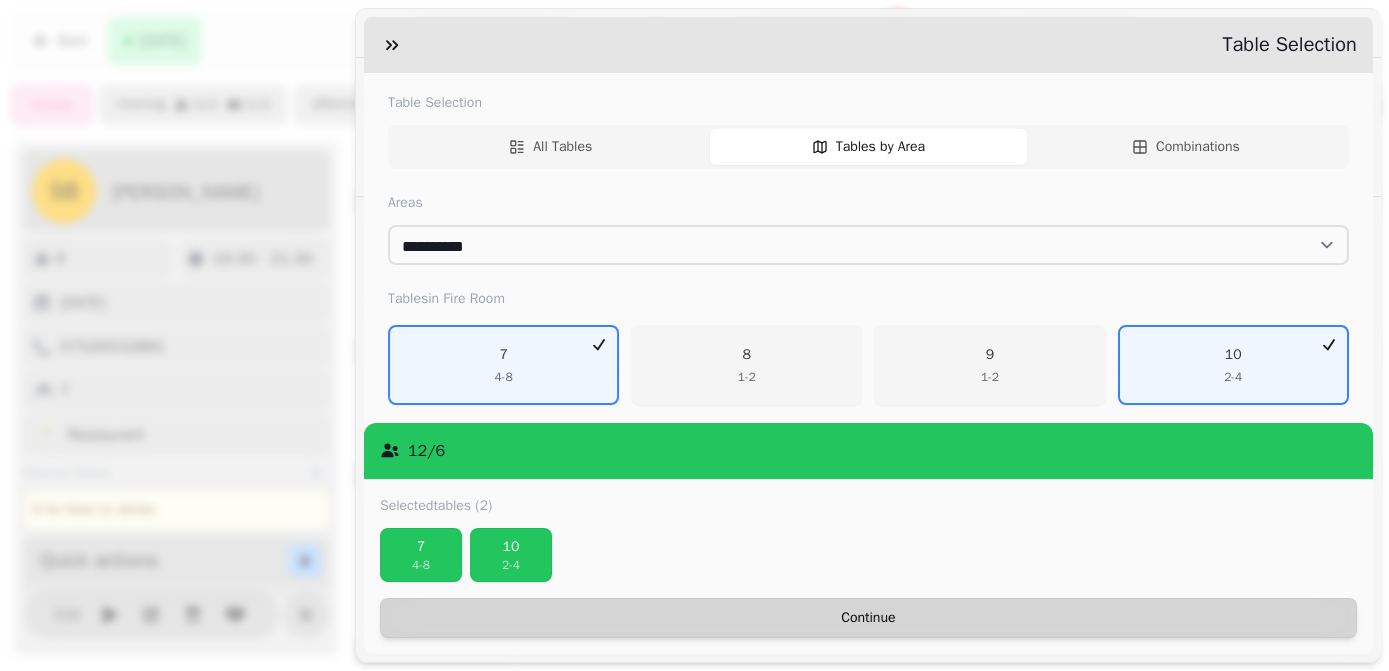 click on "Continue" at bounding box center [868, 618] 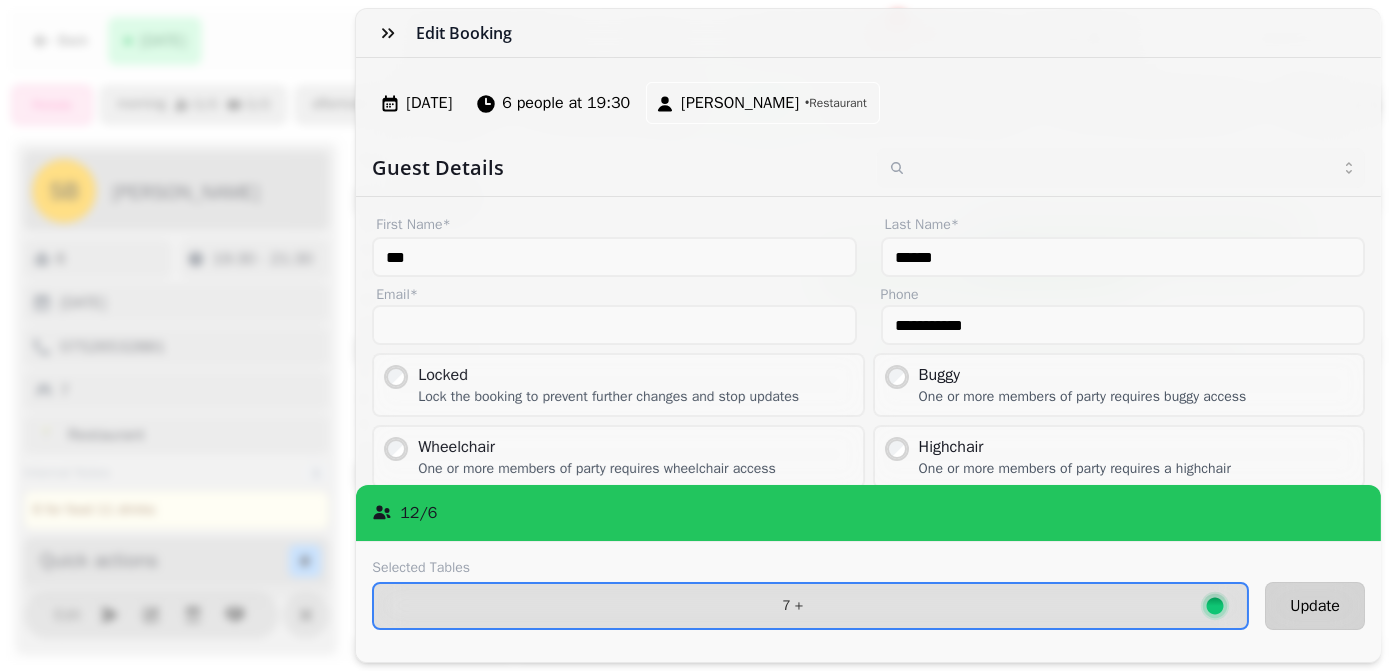click on "Update" at bounding box center (1315, 606) 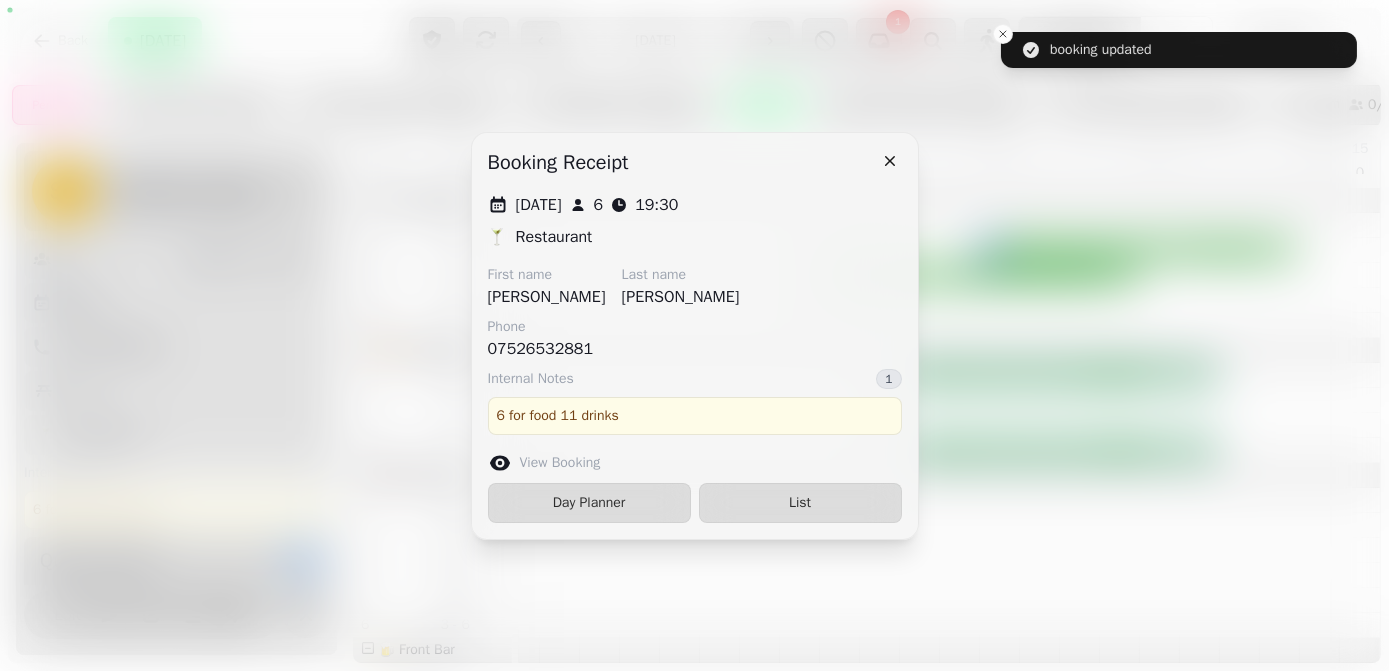 click 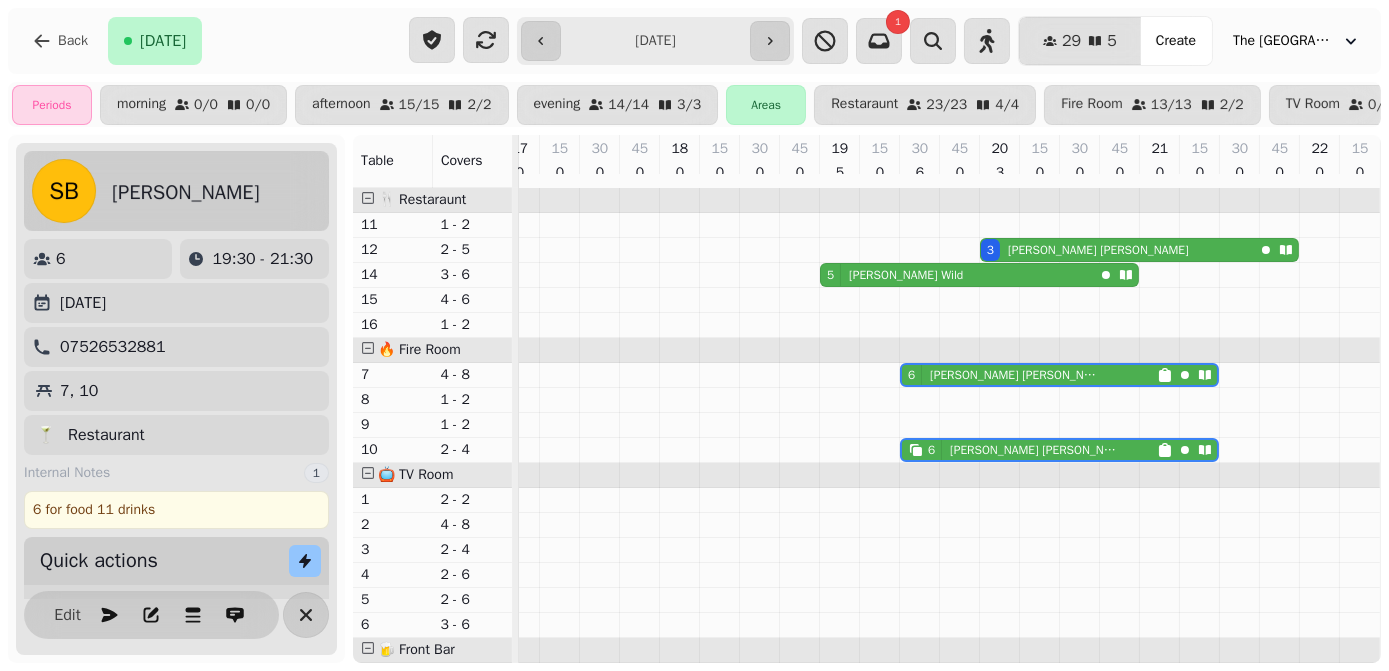 scroll, scrollTop: 0, scrollLeft: 793, axis: horizontal 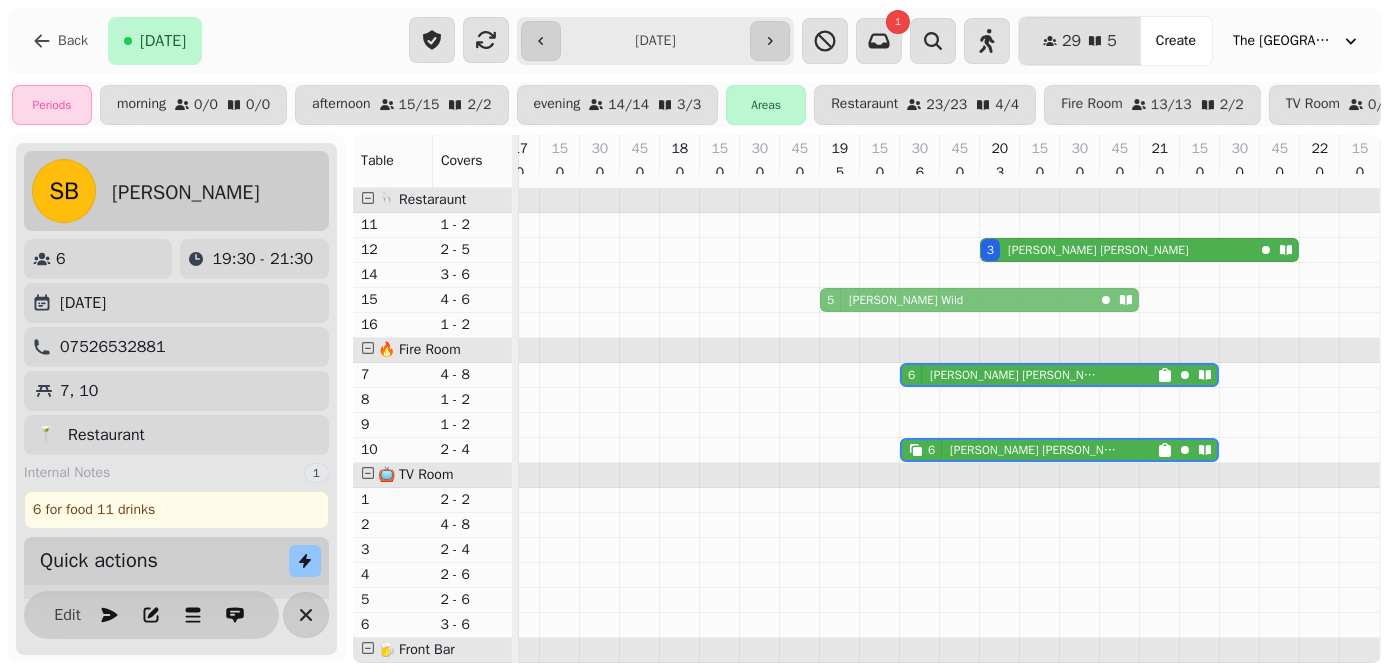 drag, startPoint x: 875, startPoint y: 280, endPoint x: 878, endPoint y: 304, distance: 24.186773 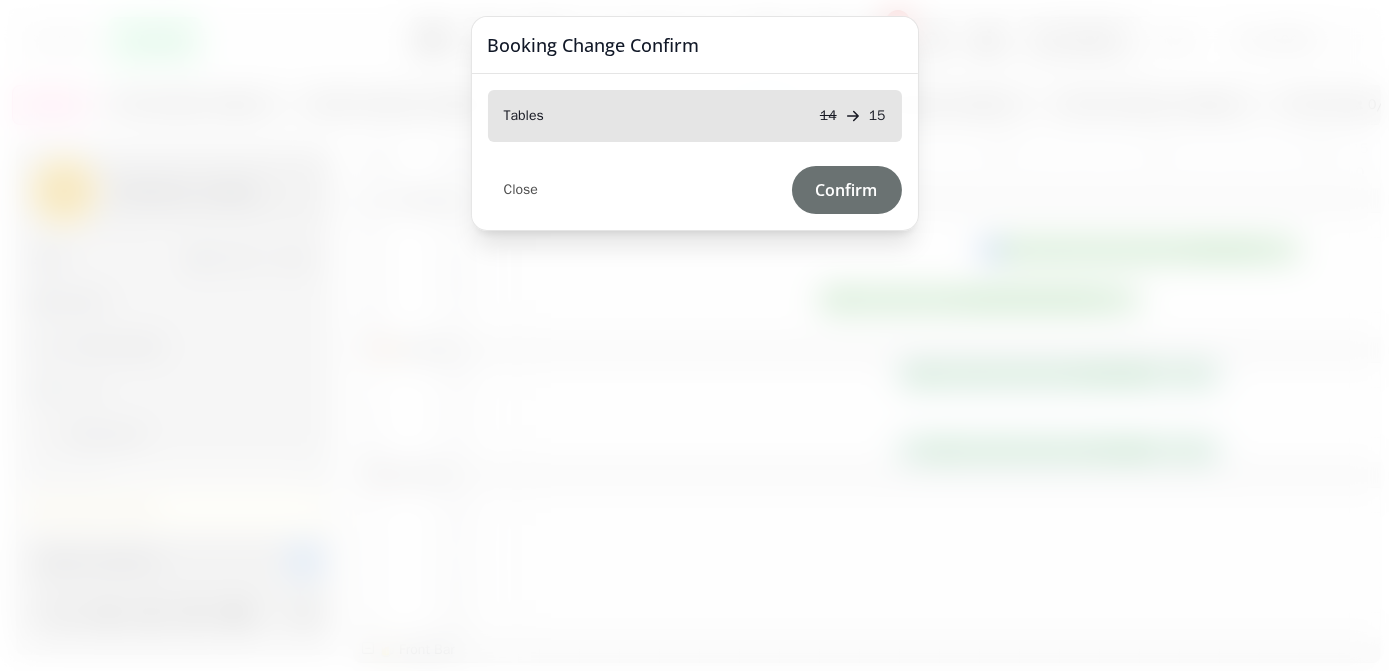 click on "Confirm" at bounding box center (847, 190) 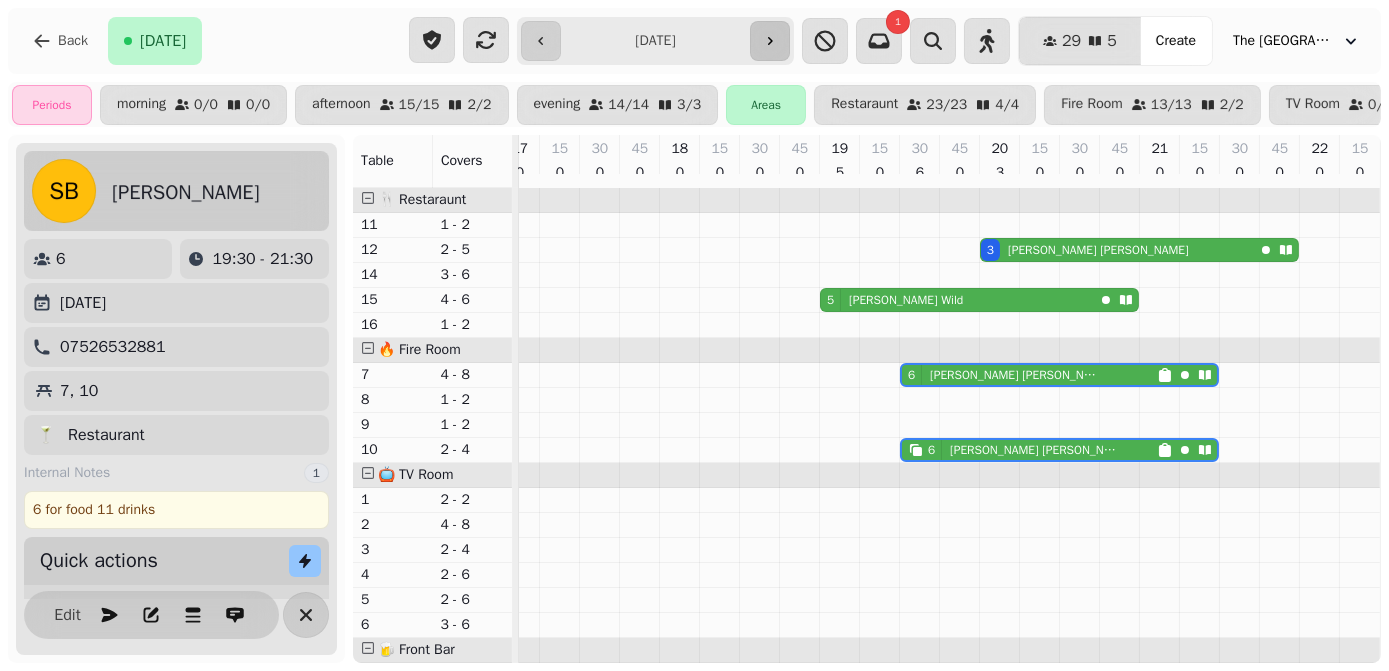 click at bounding box center (770, 41) 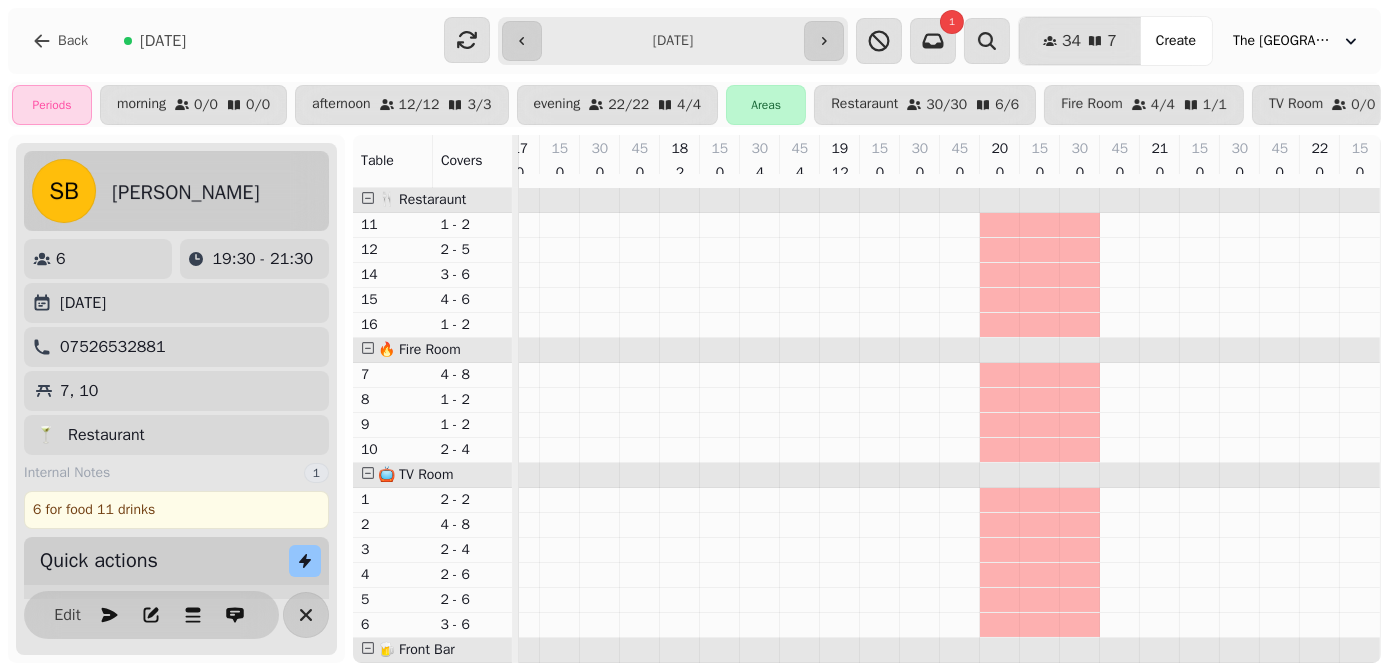 scroll, scrollTop: 0, scrollLeft: 0, axis: both 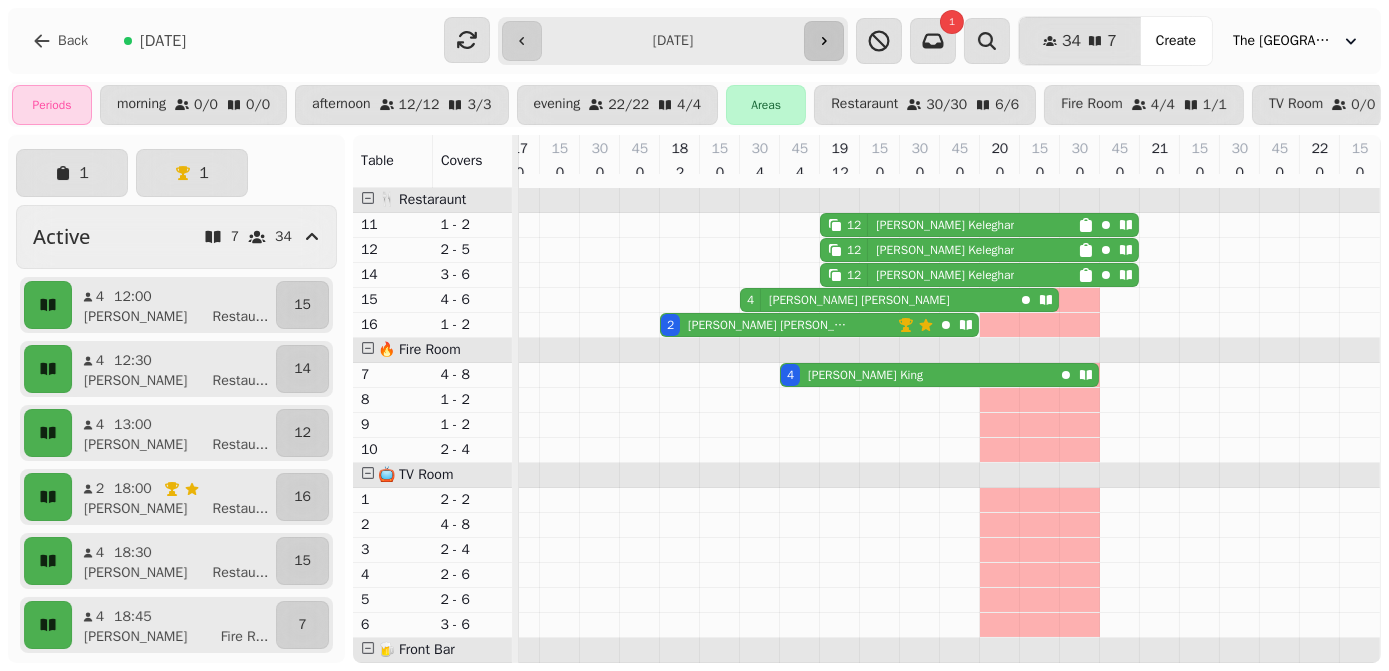 click 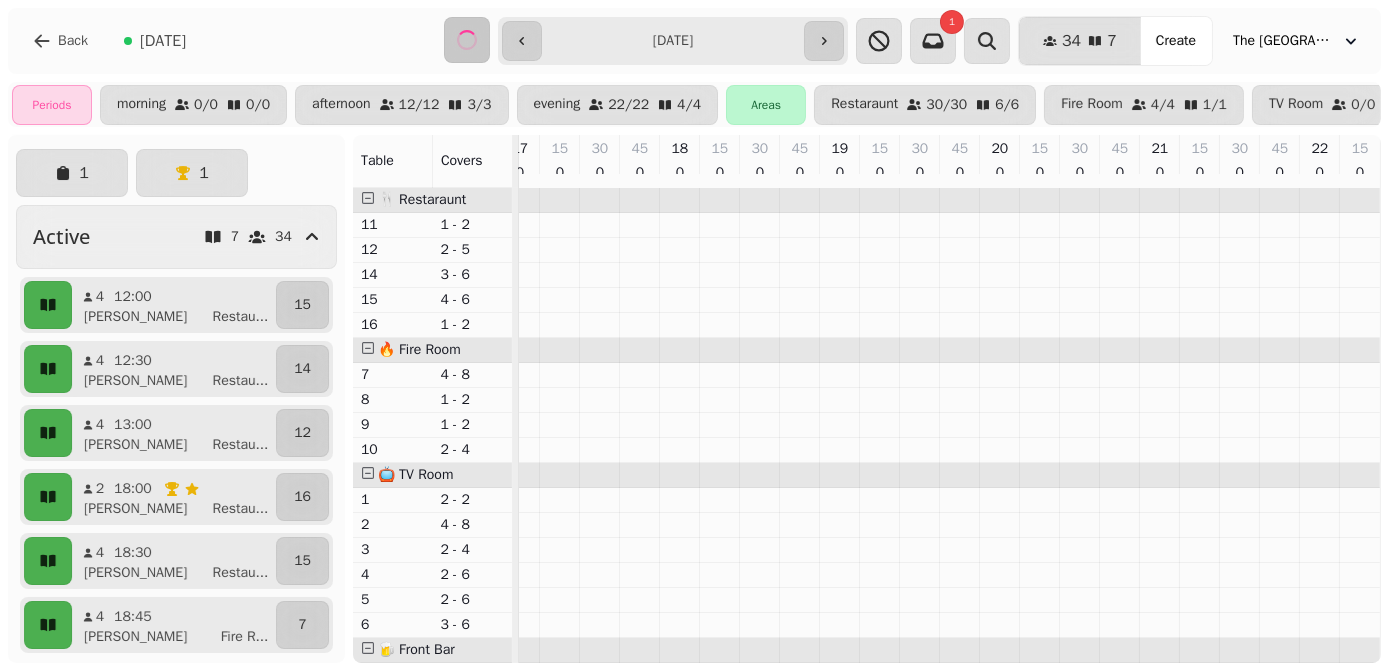 scroll, scrollTop: 0, scrollLeft: 0, axis: both 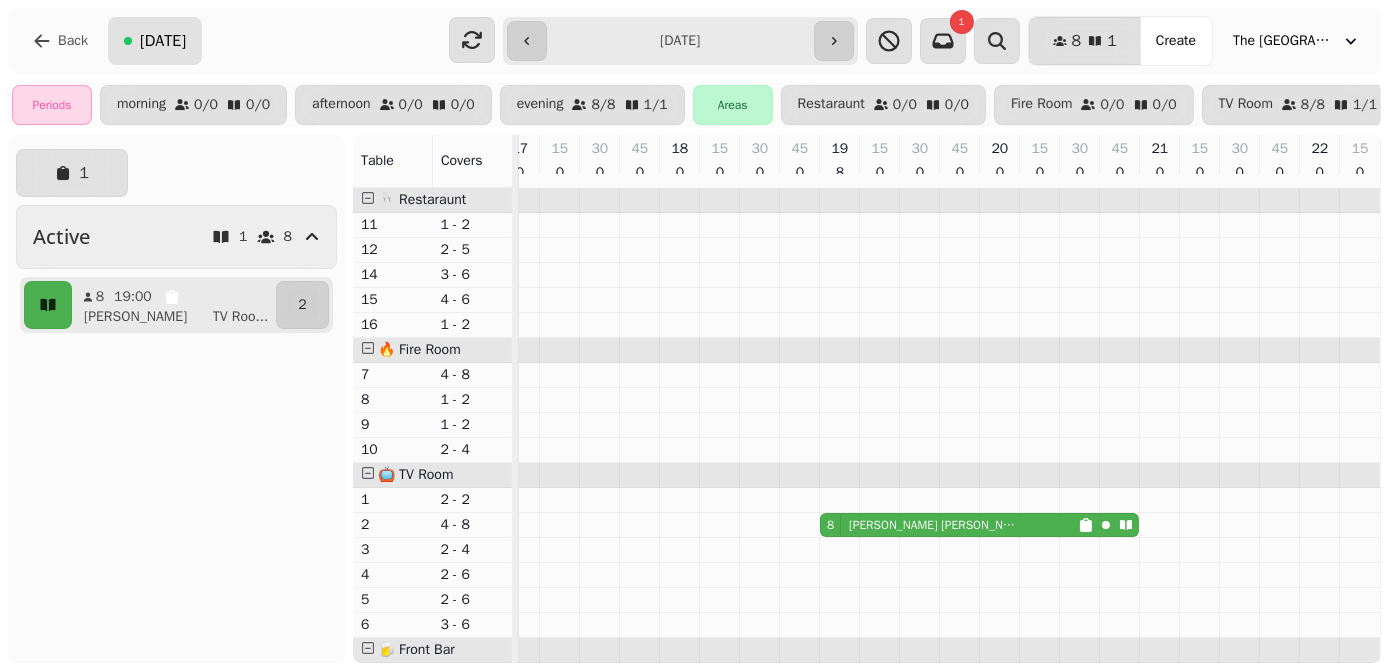 click on "[DATE]" at bounding box center (163, 41) 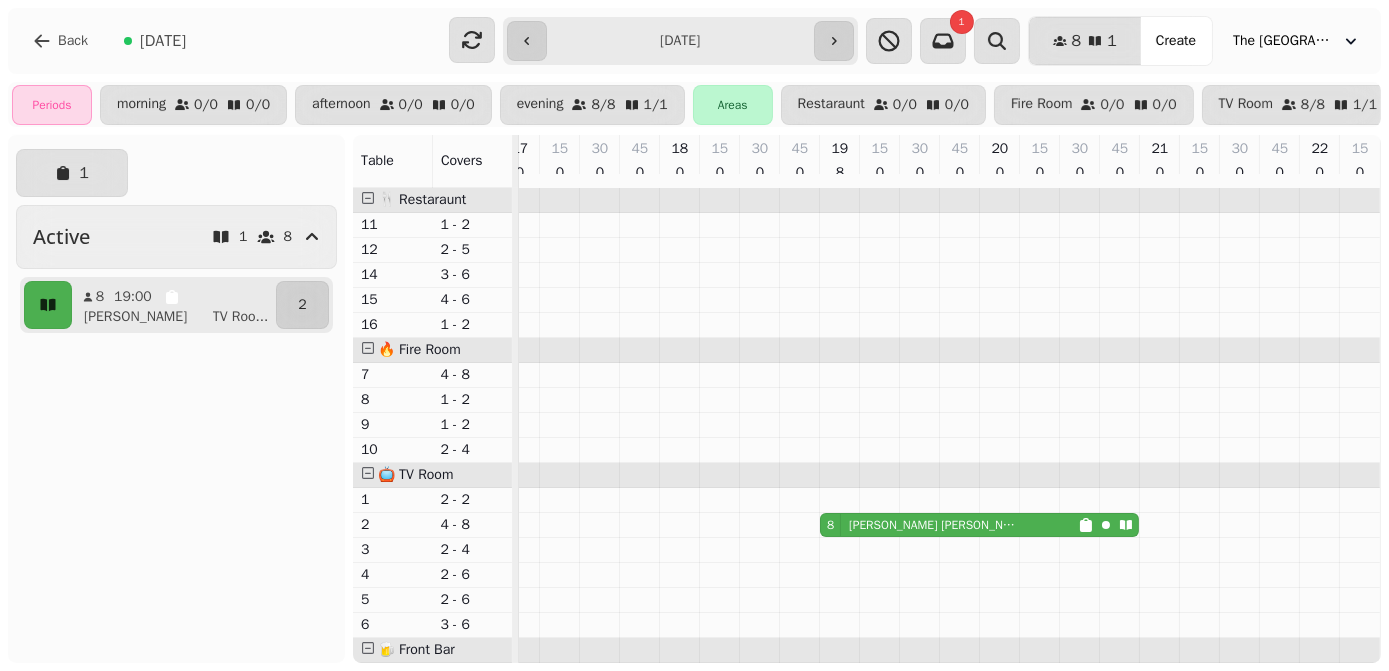 select on "**********" 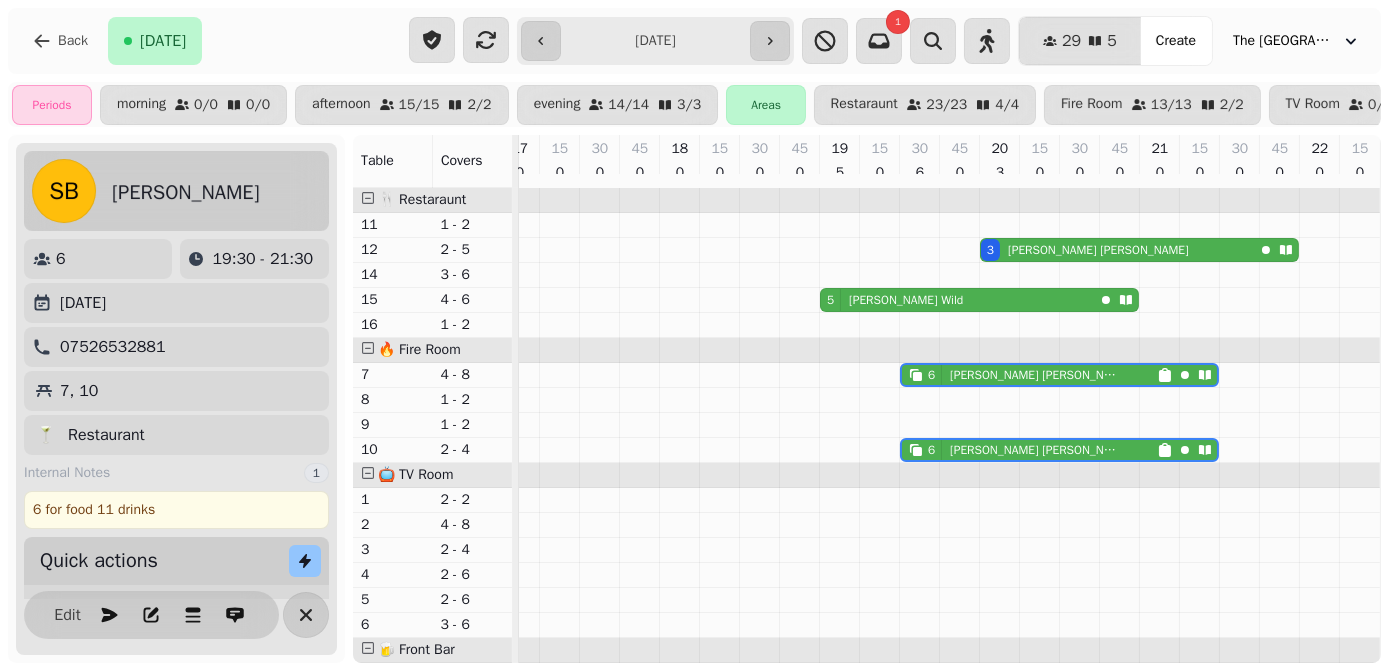 scroll, scrollTop: 0, scrollLeft: 0, axis: both 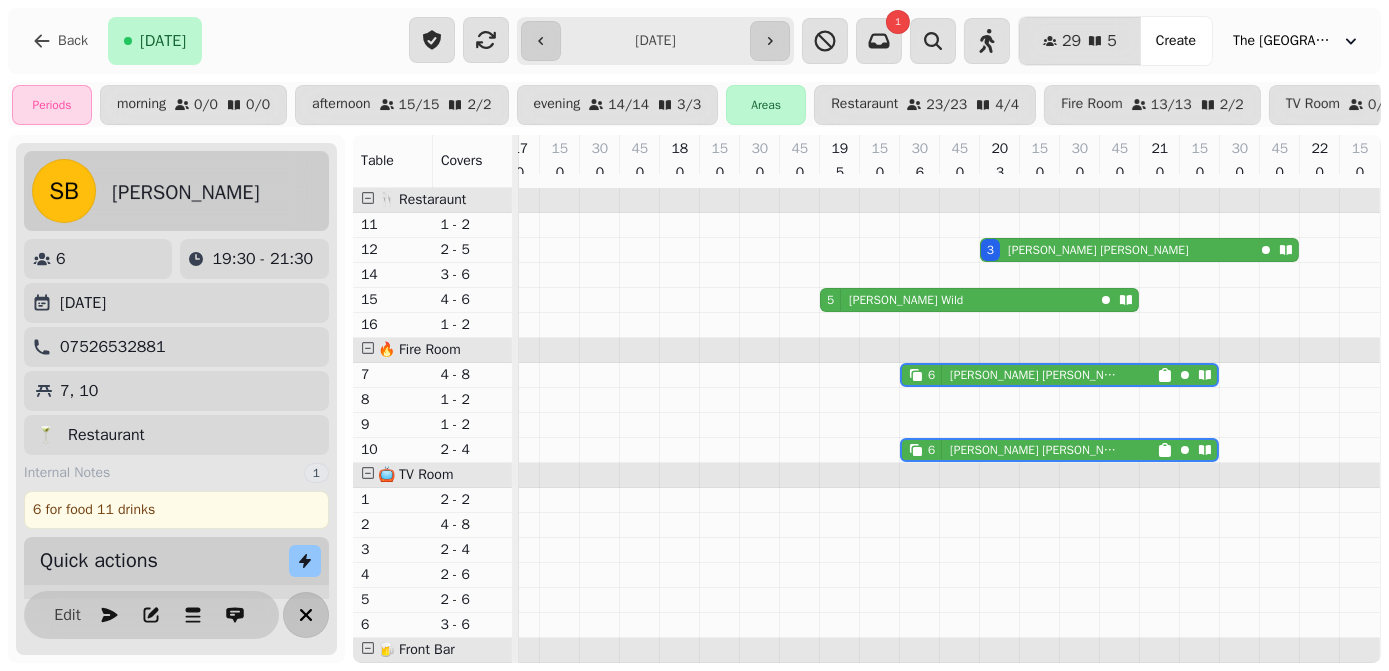 click 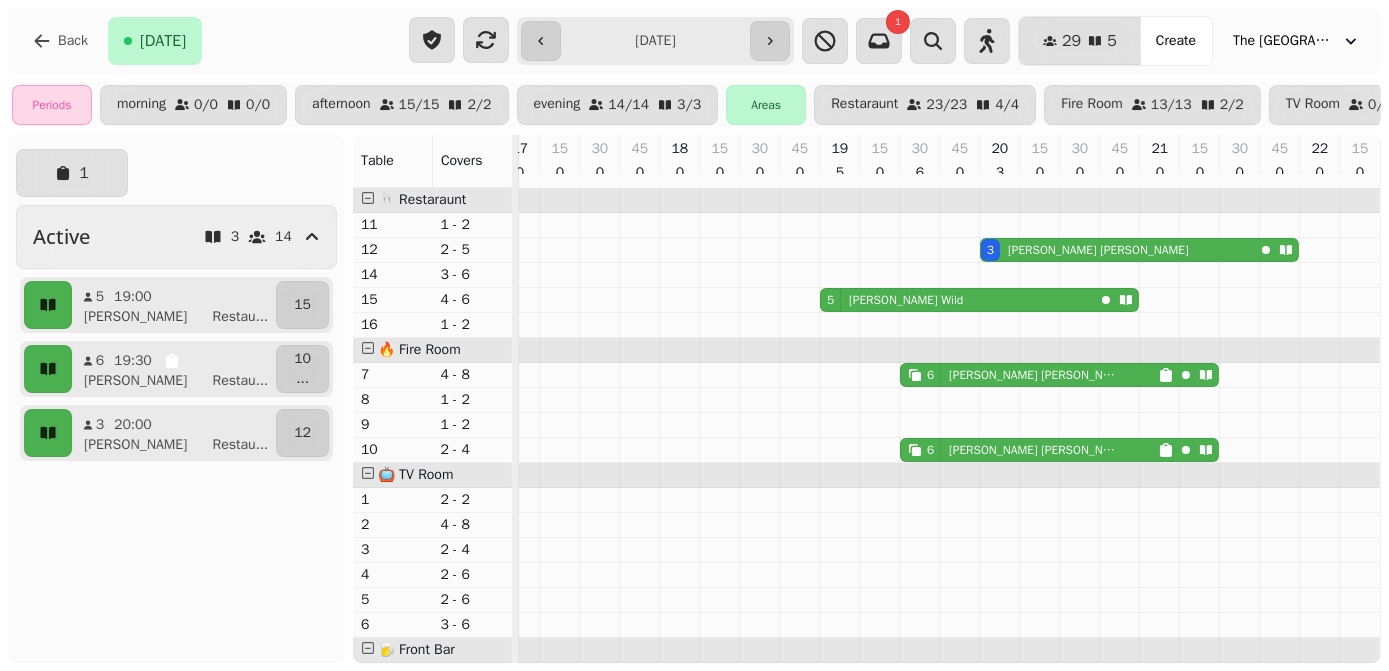 click 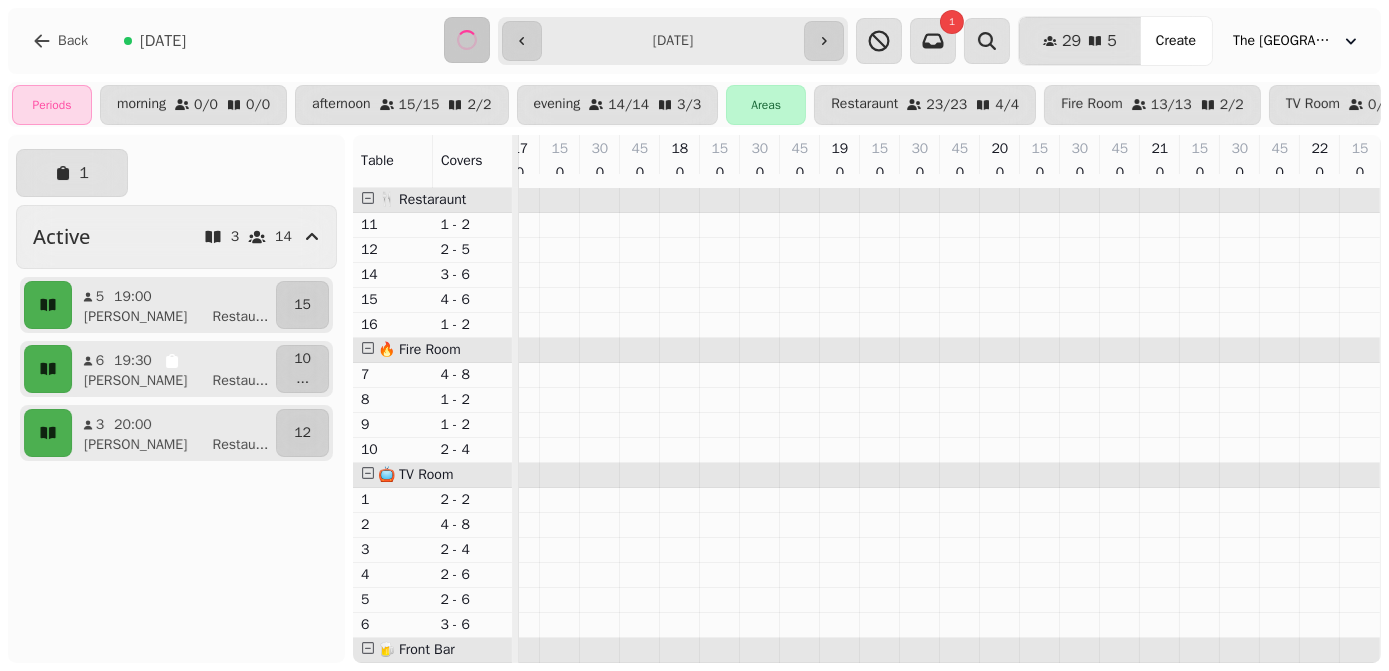 scroll, scrollTop: 0, scrollLeft: 0, axis: both 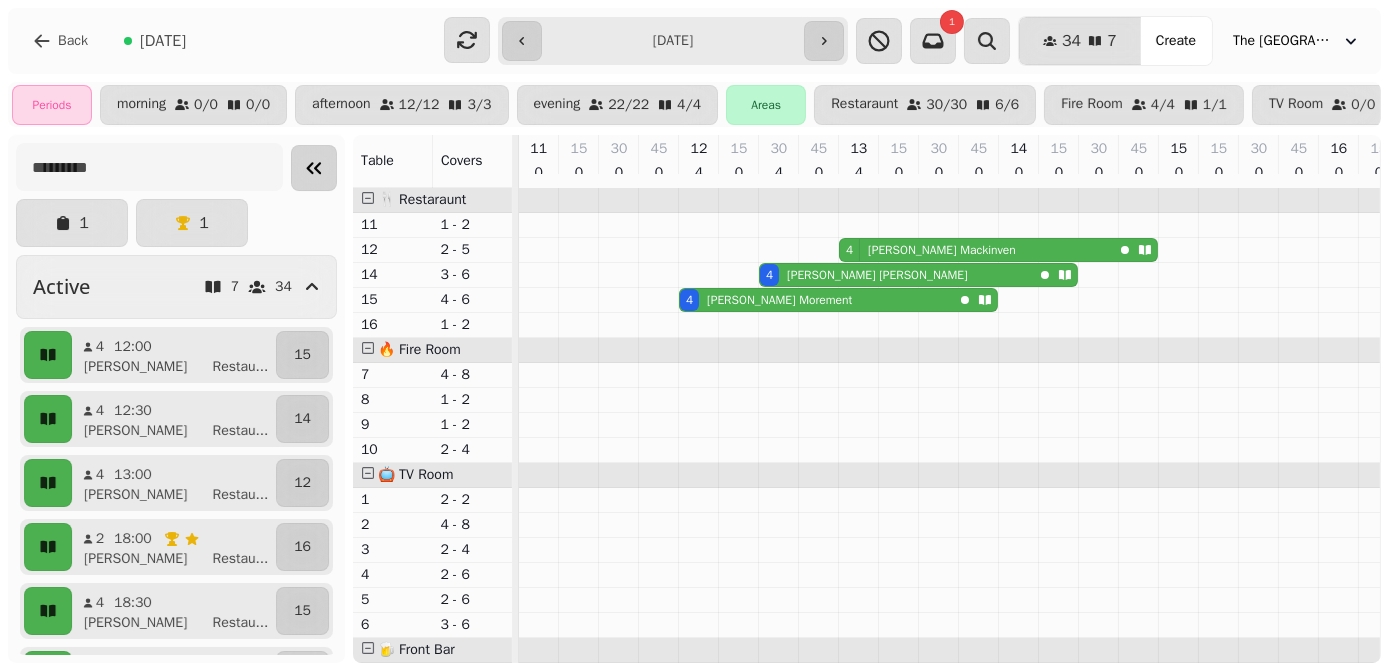 click 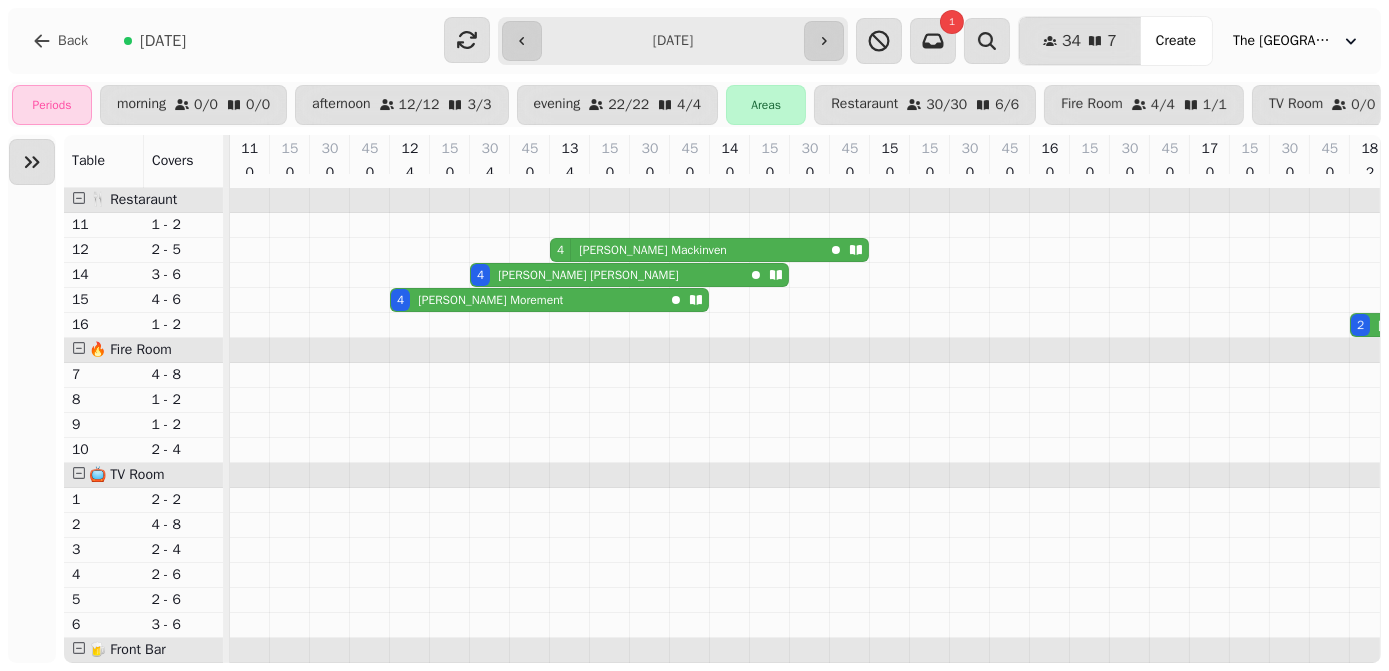 scroll, scrollTop: 0, scrollLeft: 240, axis: horizontal 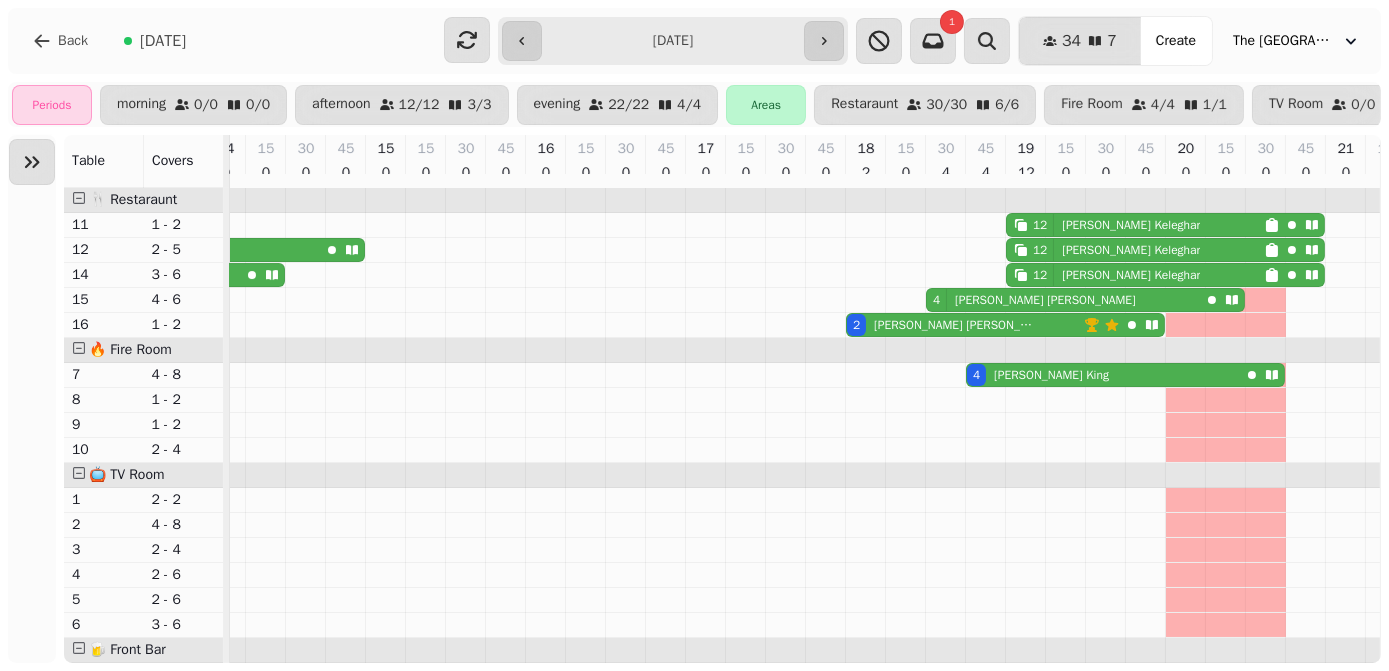 click on "12 [PERSON_NAME]" at bounding box center (1135, 225) 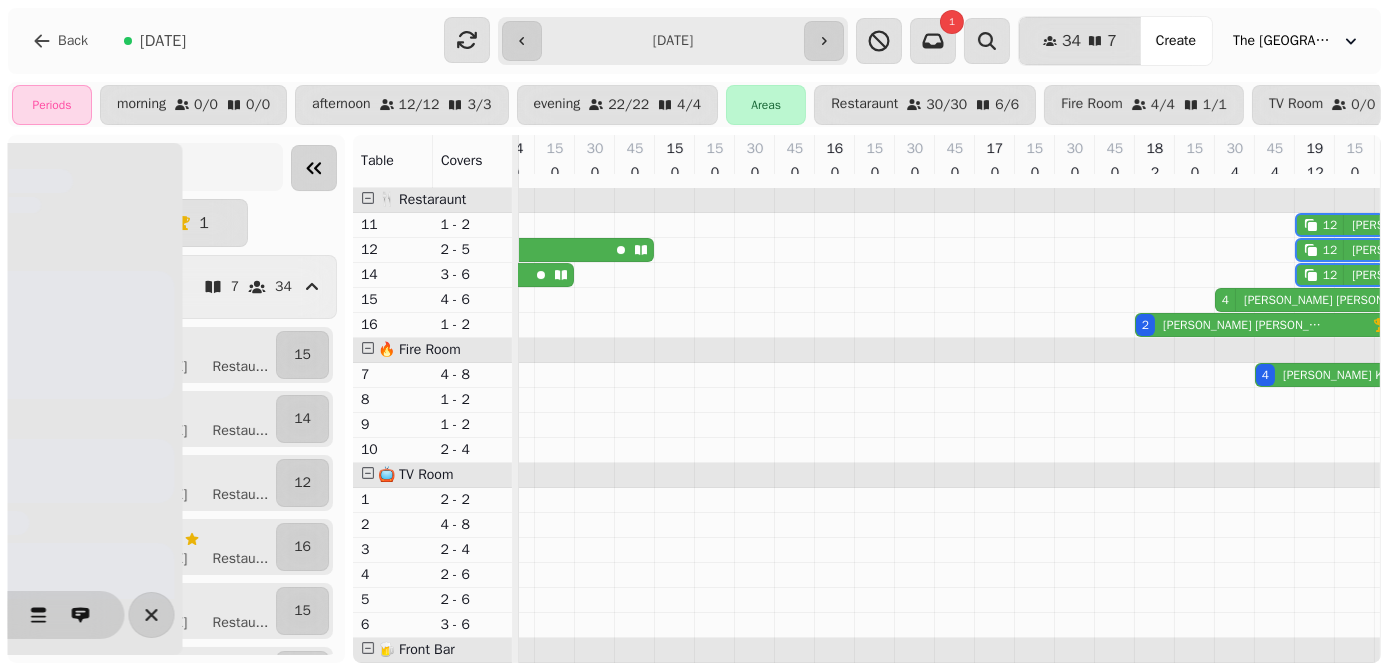 scroll, scrollTop: 0, scrollLeft: 705, axis: horizontal 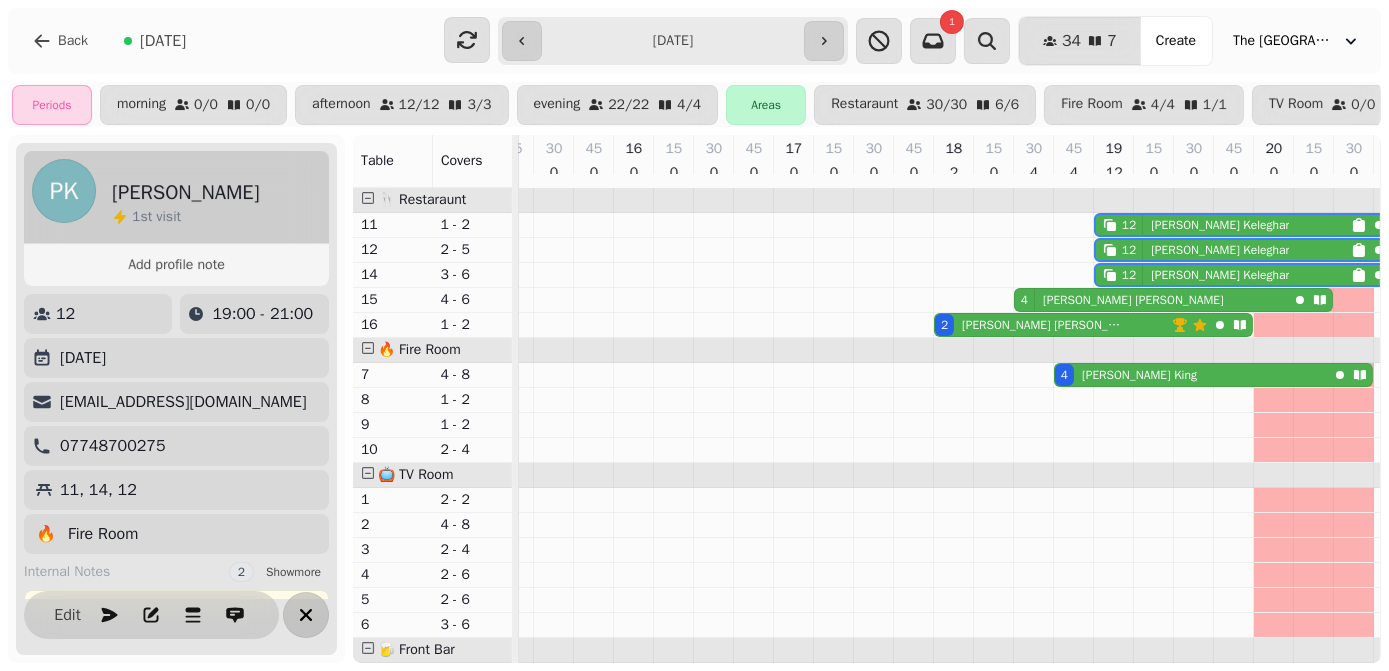 click 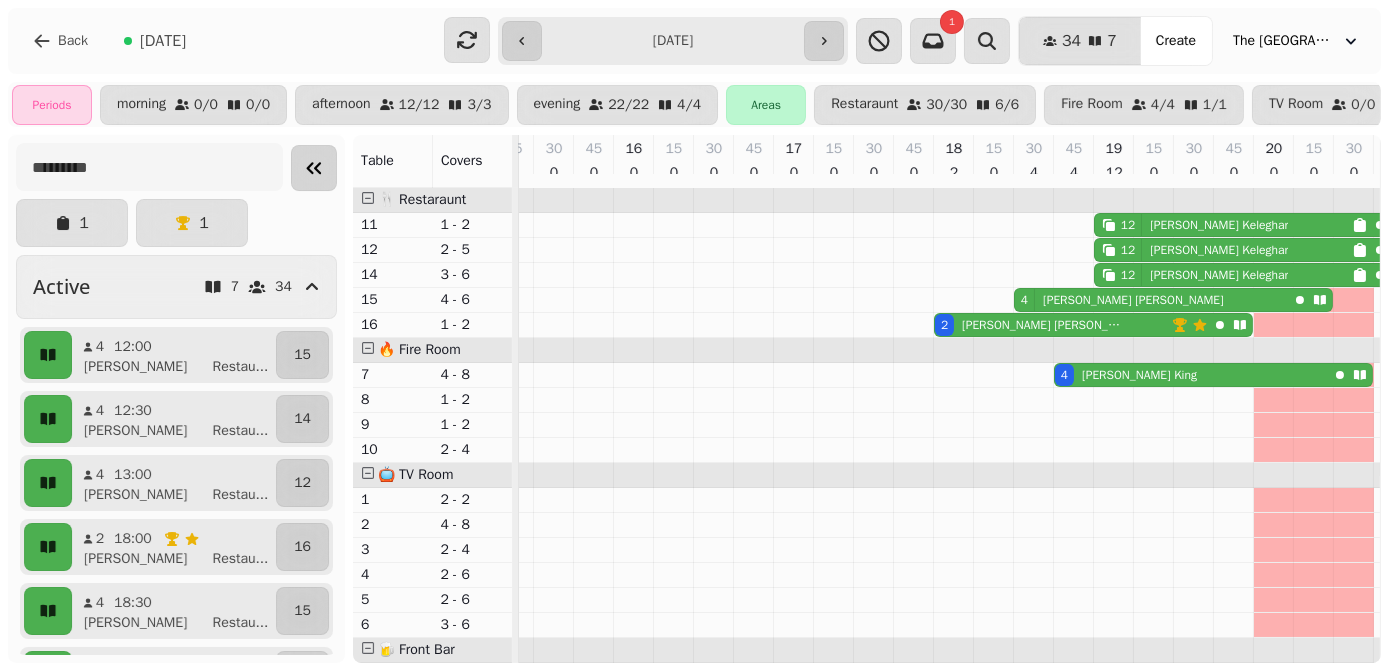 click 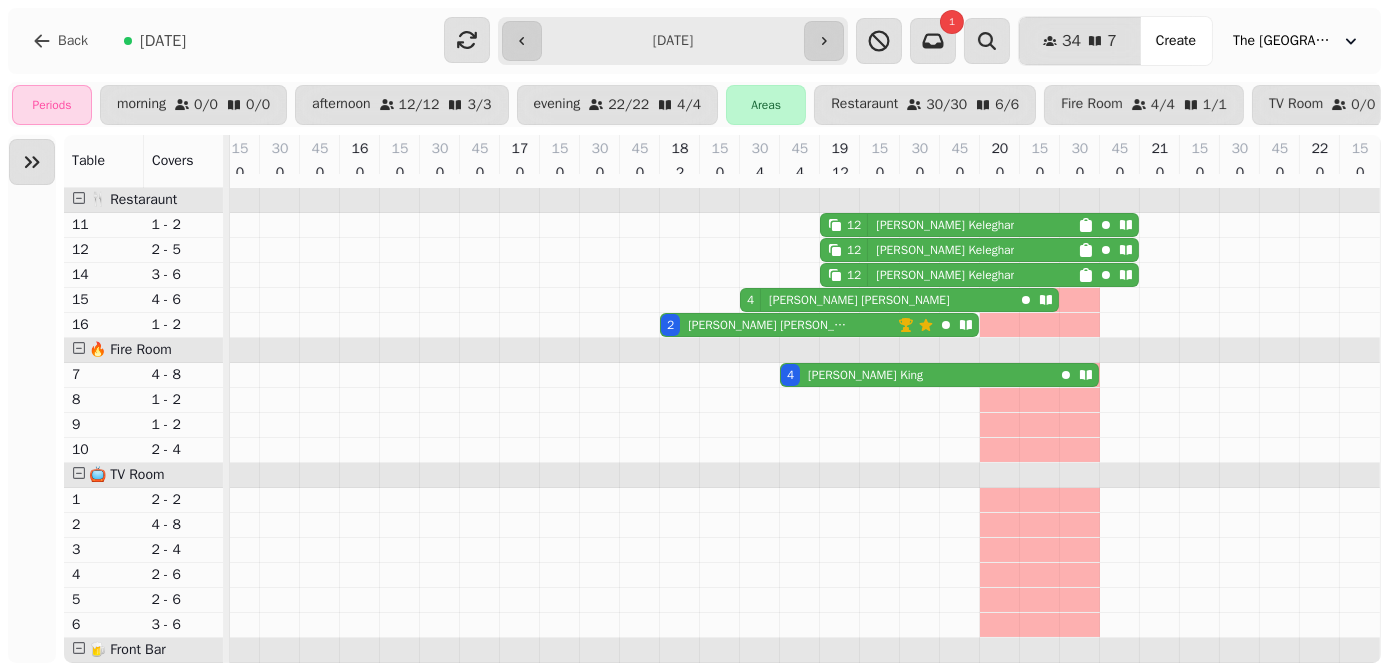 scroll, scrollTop: 0, scrollLeft: 703, axis: horizontal 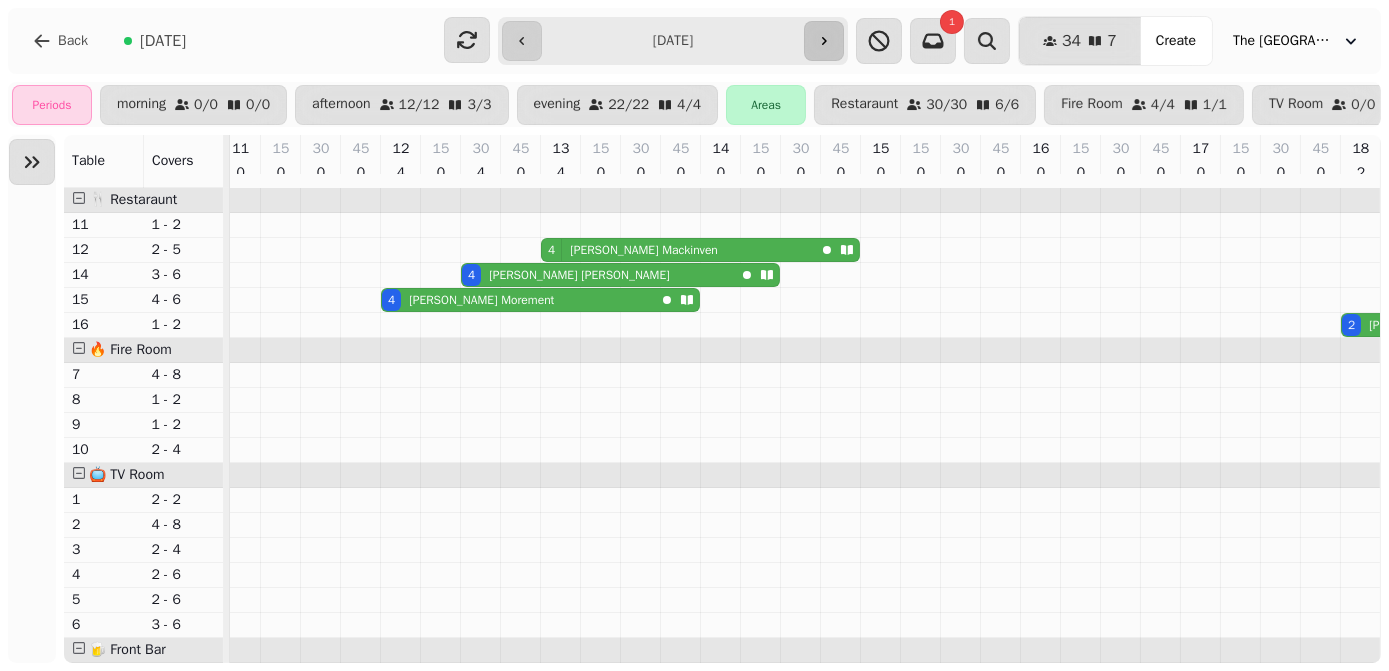 click 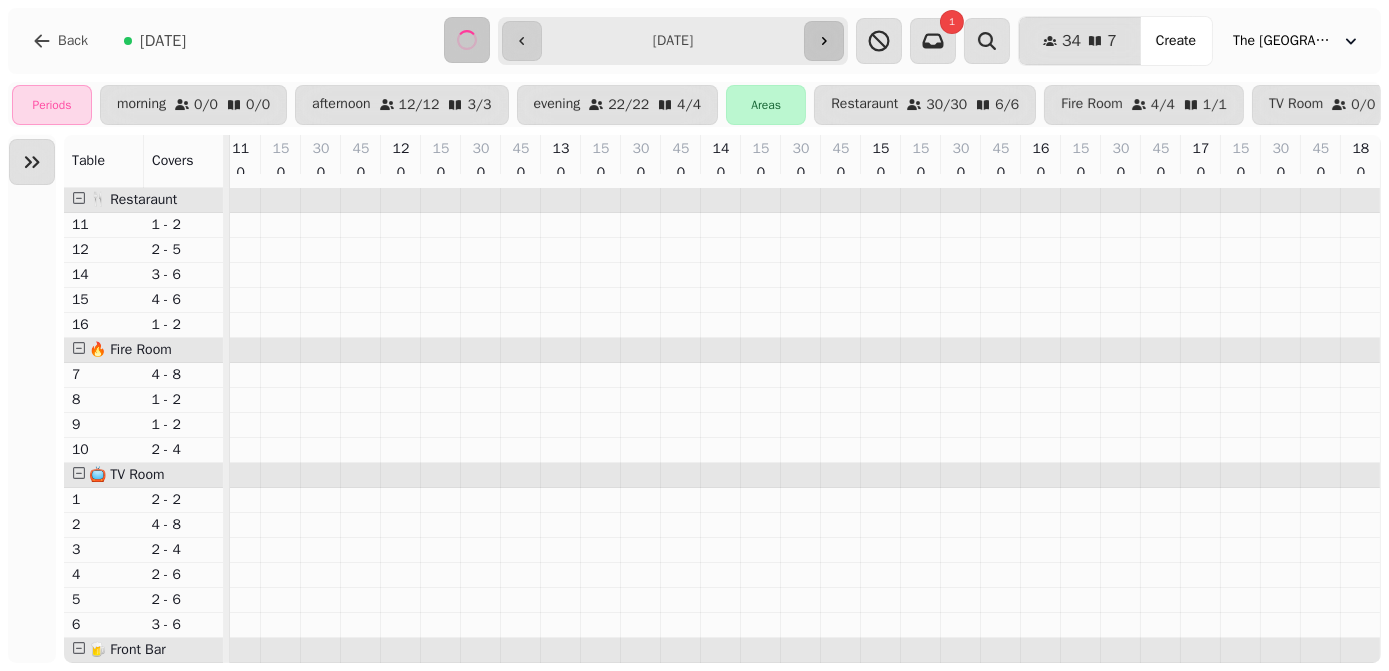 scroll, scrollTop: 0, scrollLeft: 0, axis: both 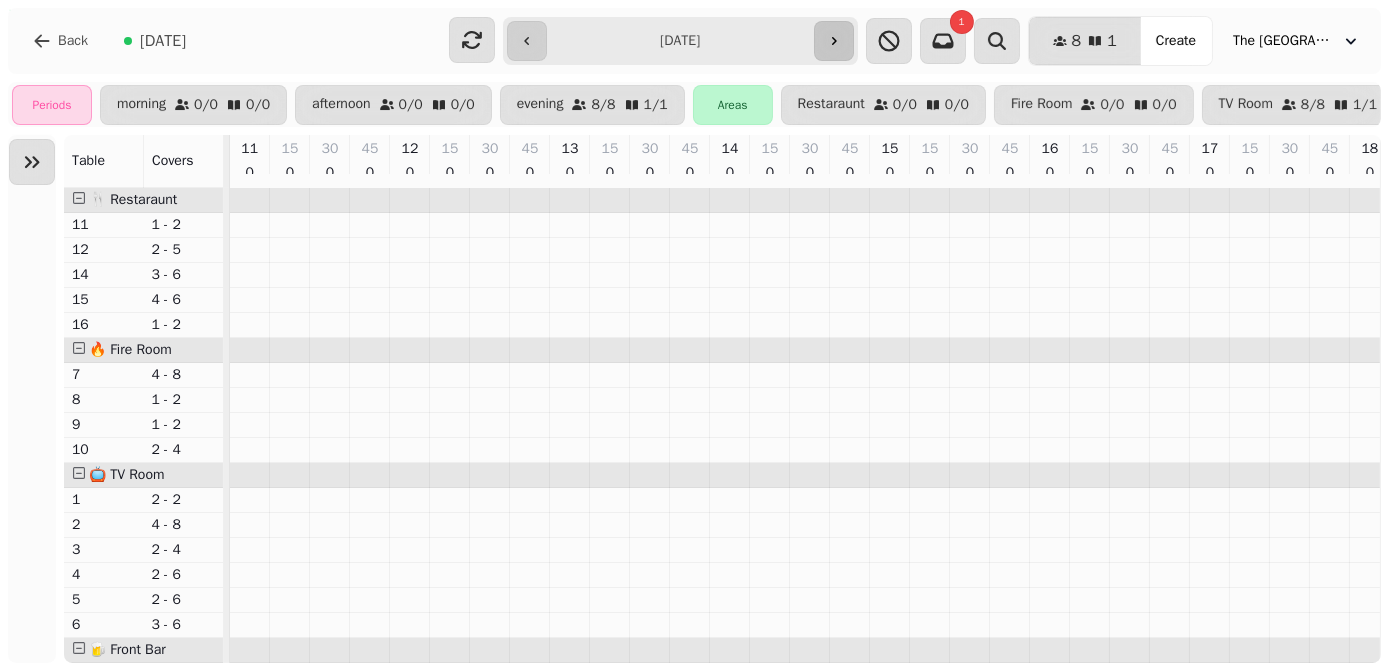 click 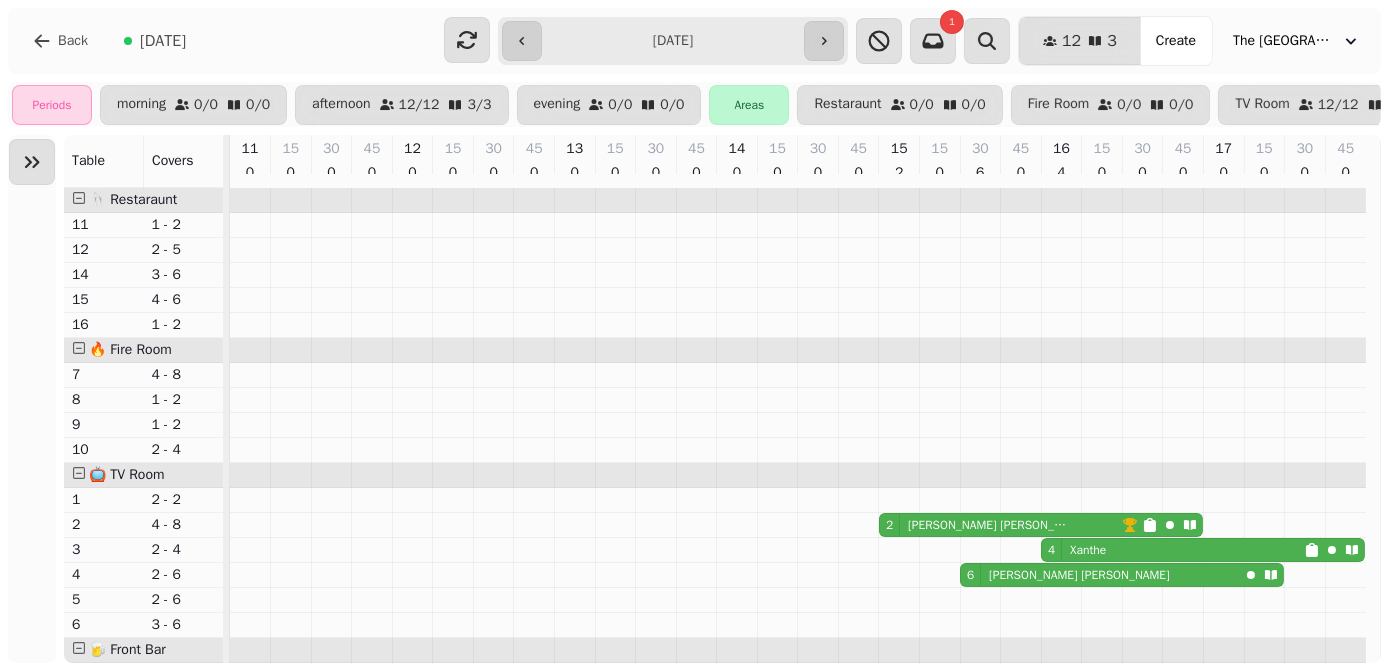 click on "6 [PERSON_NAME]" at bounding box center (1100, 575) 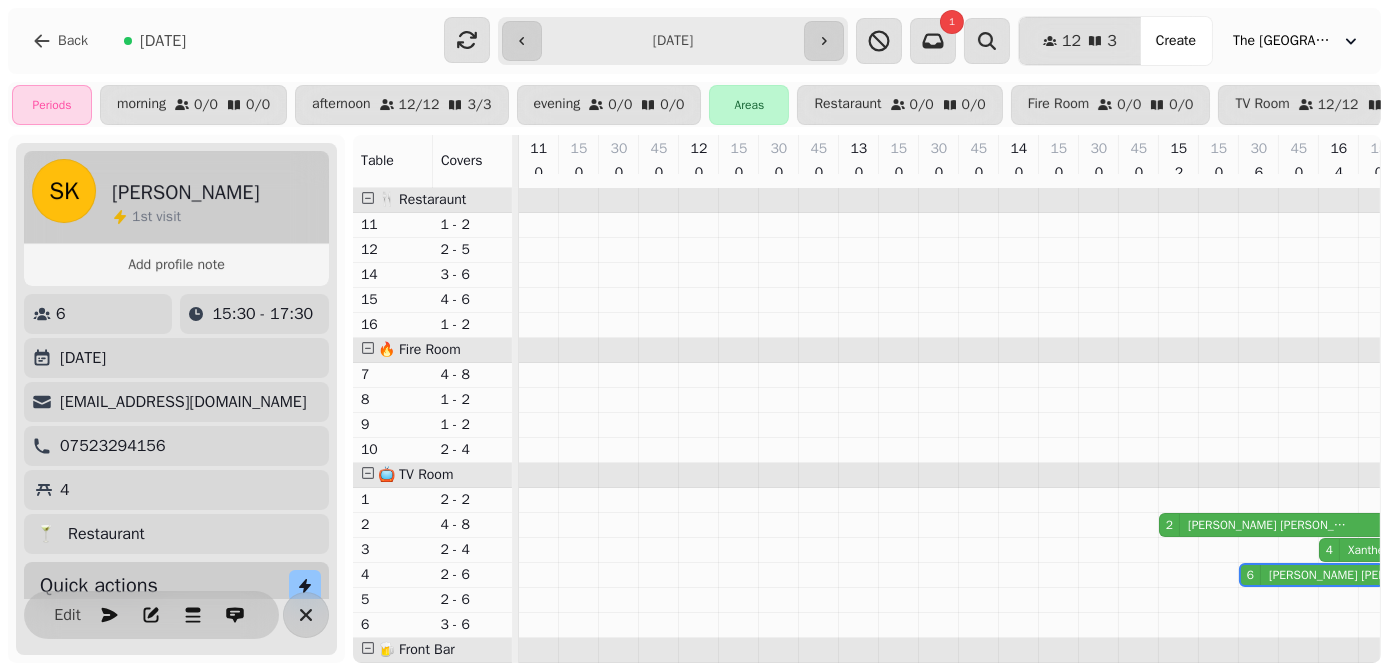 scroll, scrollTop: 0, scrollLeft: 71, axis: horizontal 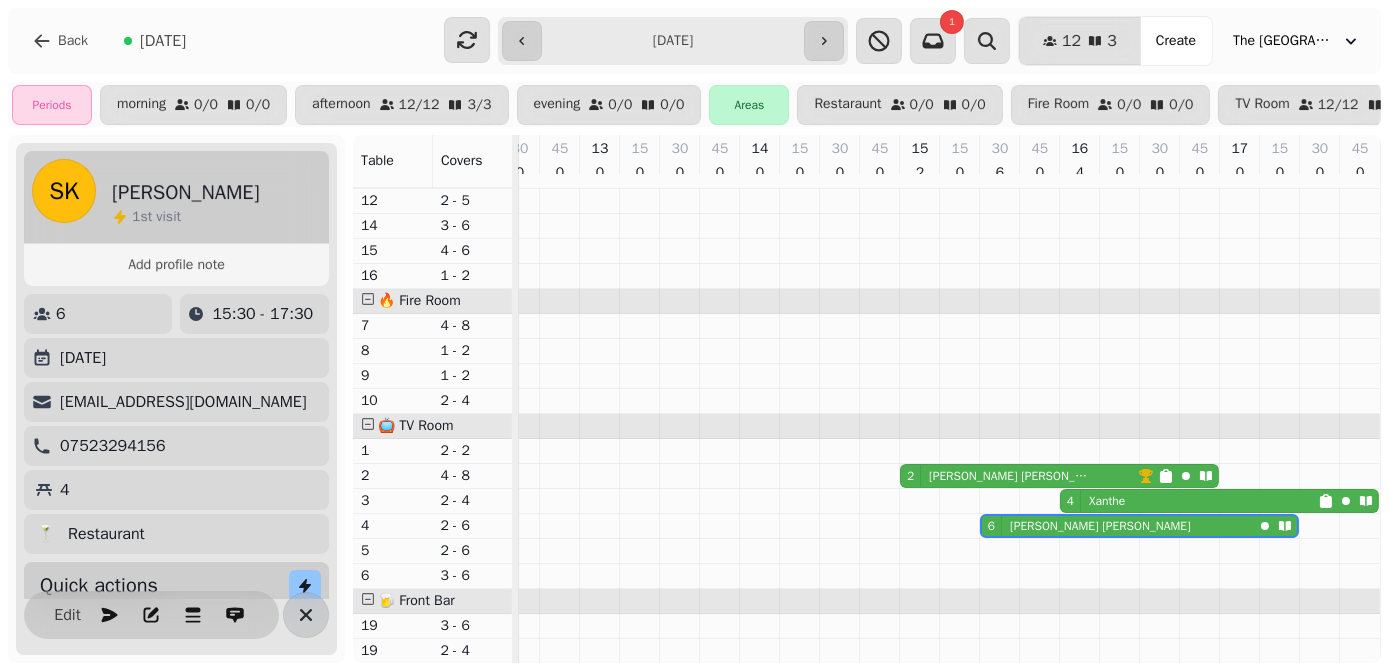 click on "[PERSON_NAME]" at bounding box center (1100, 526) 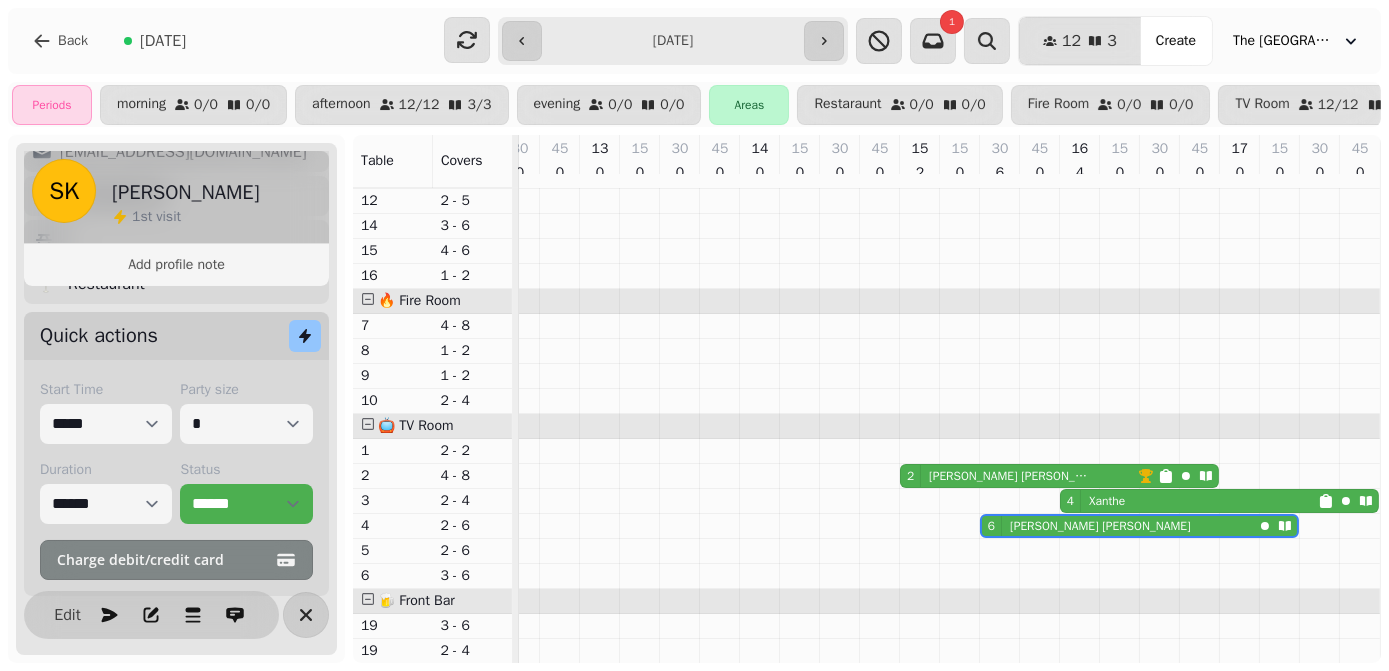 scroll, scrollTop: 272, scrollLeft: 0, axis: vertical 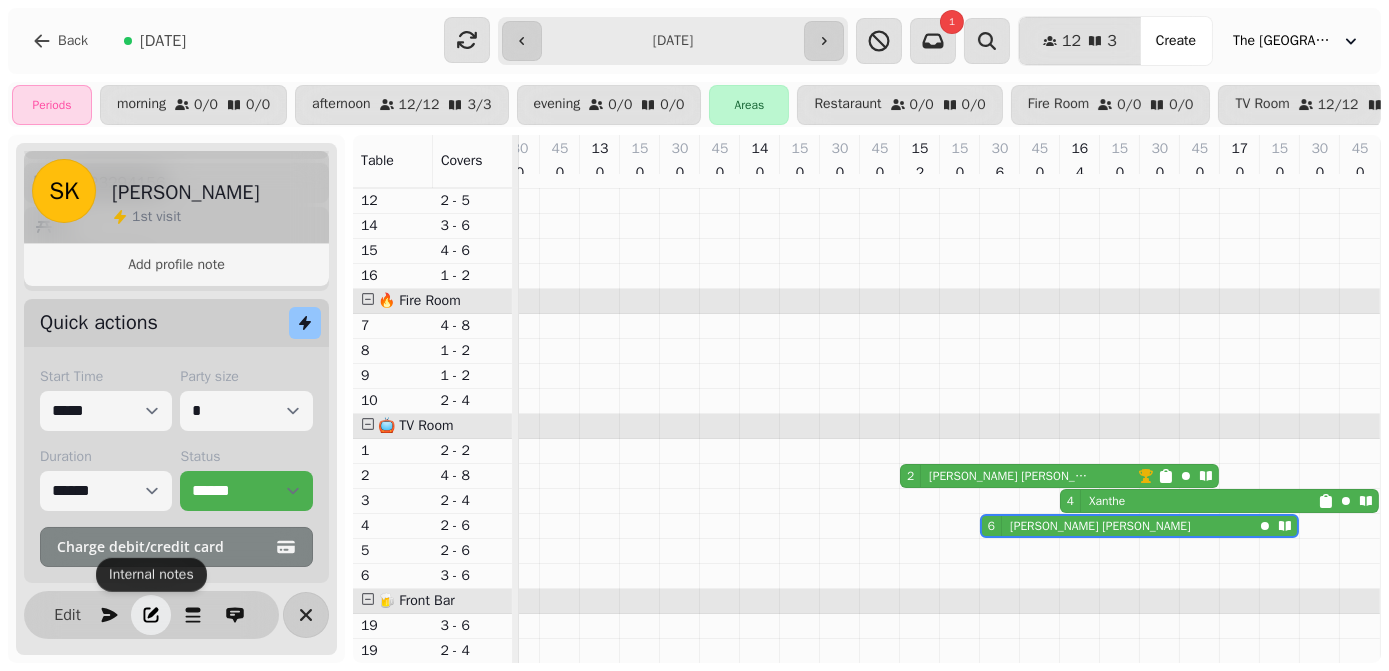 click at bounding box center (151, 615) 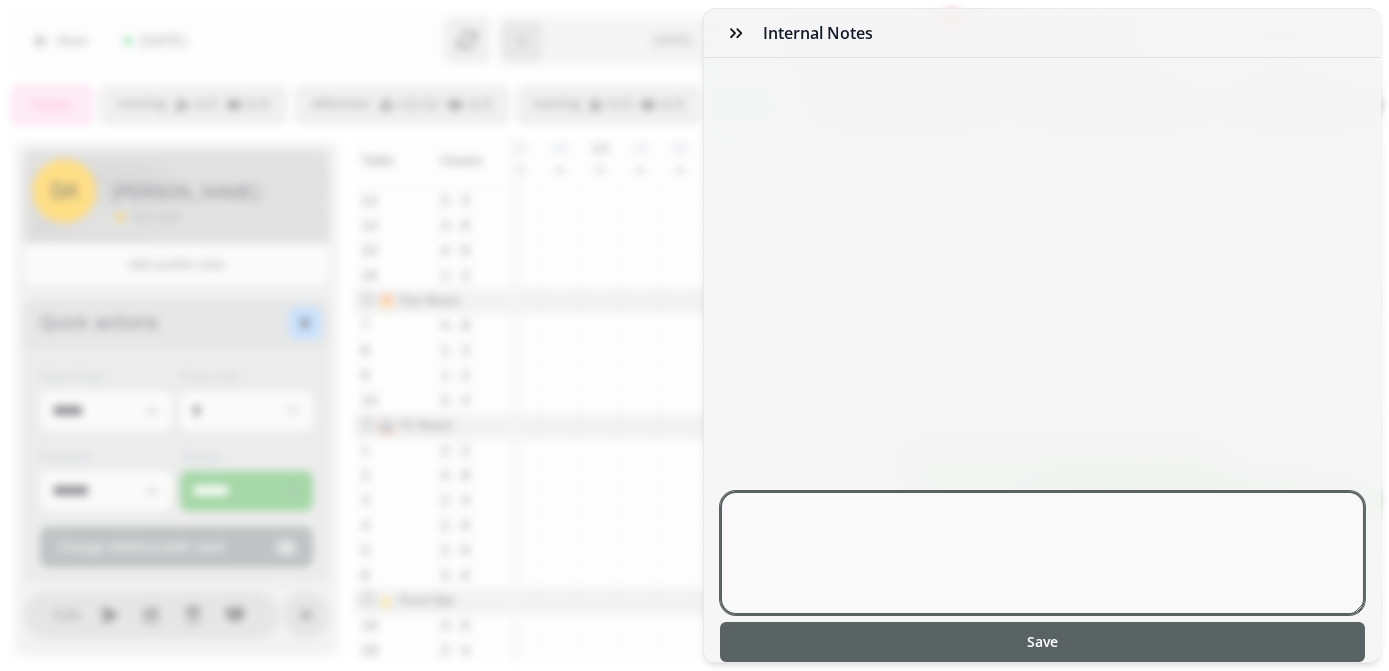 click at bounding box center [1043, 553] 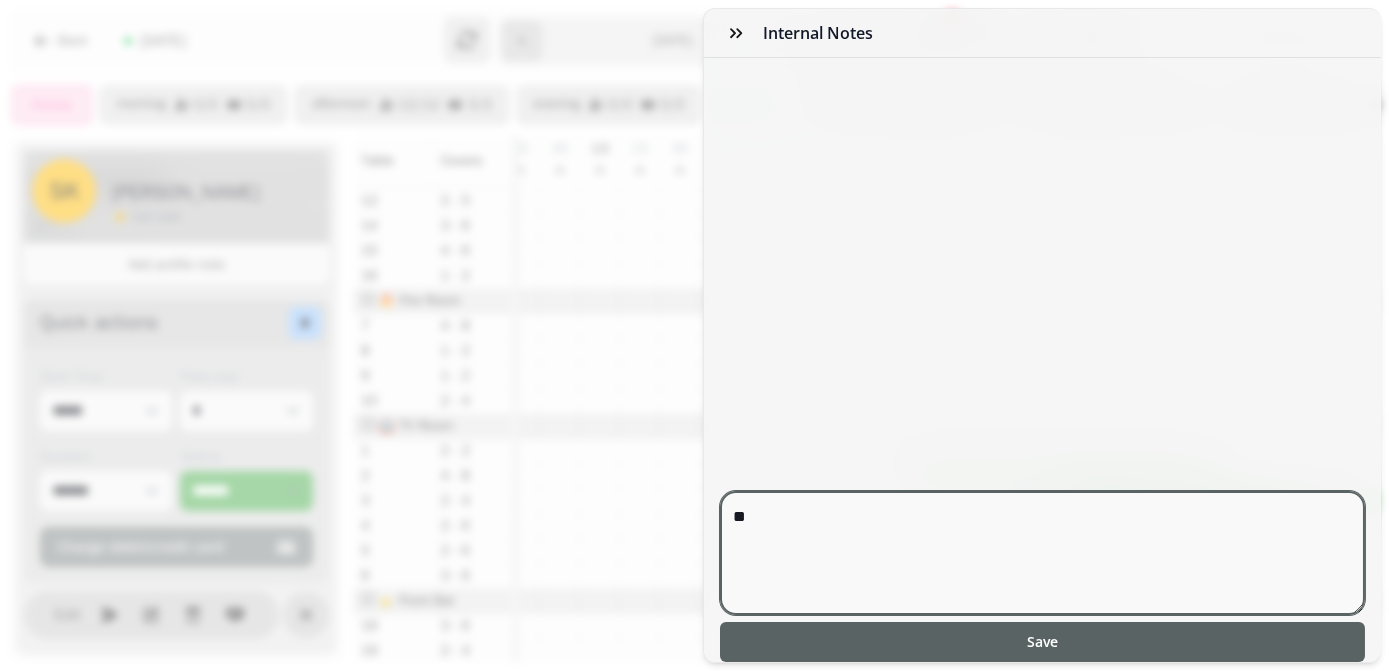 type on "*" 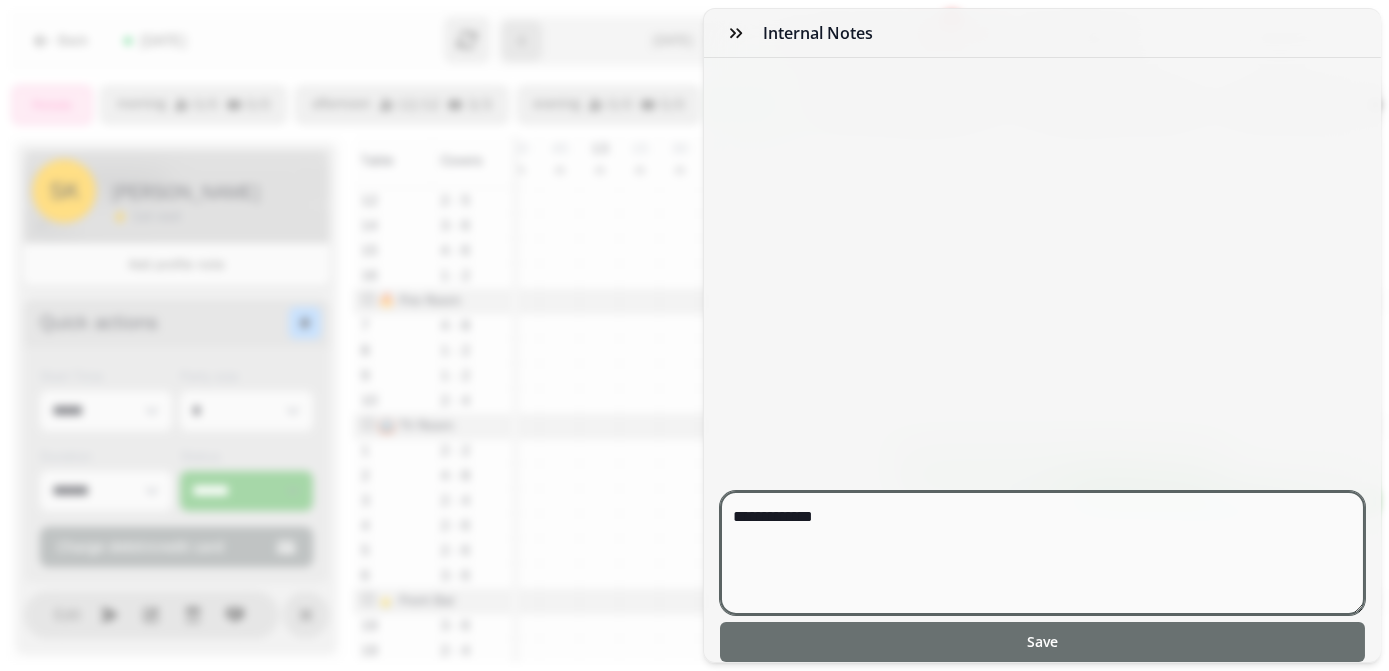 type on "**********" 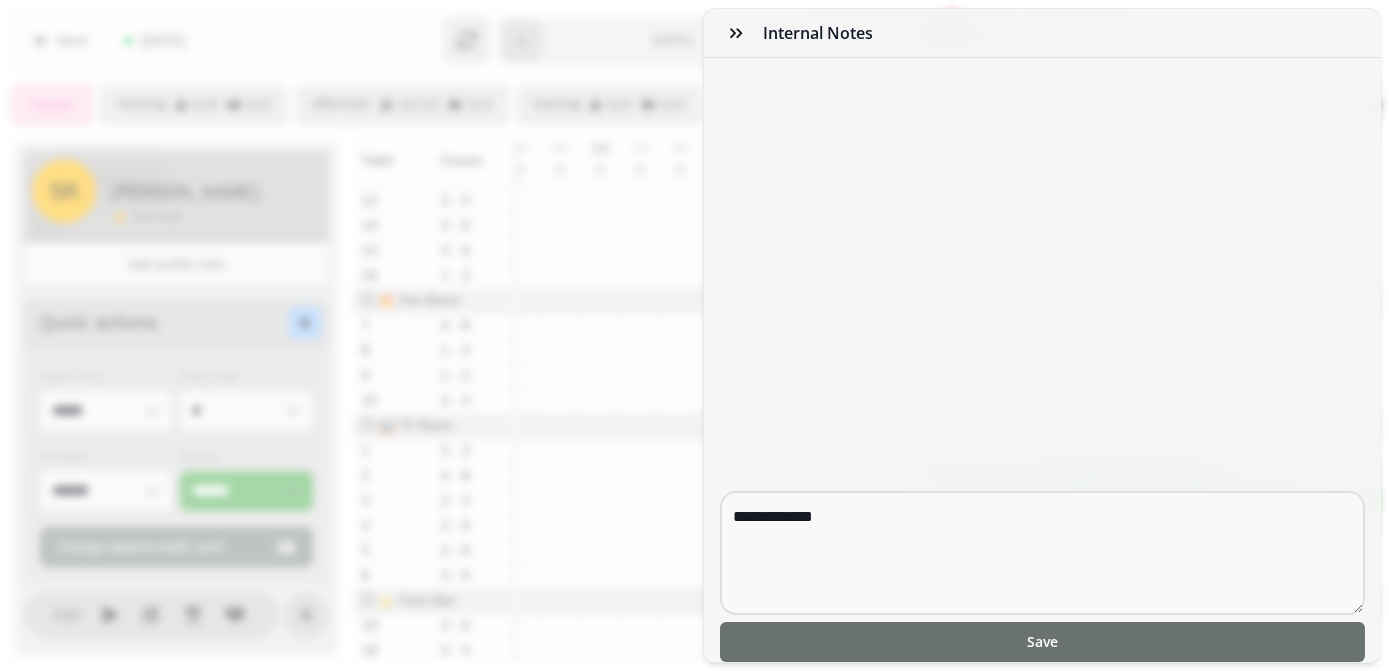 click on "Save" at bounding box center [1043, 642] 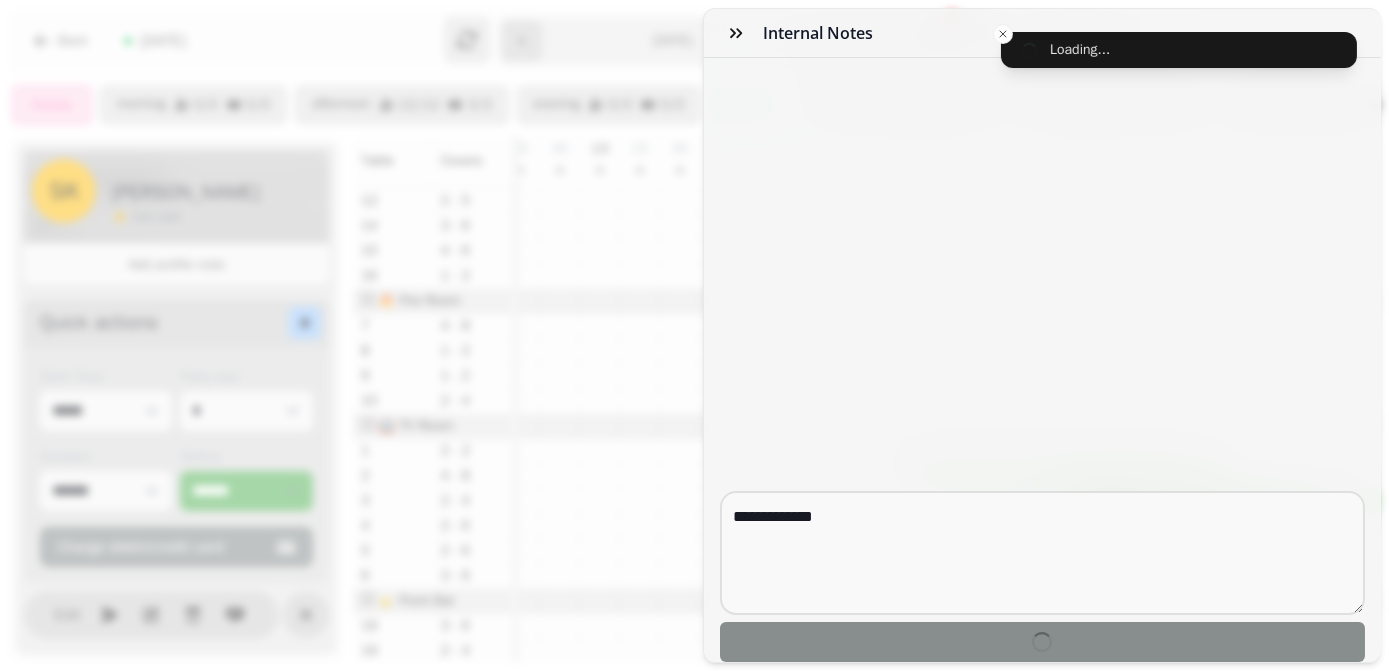 type 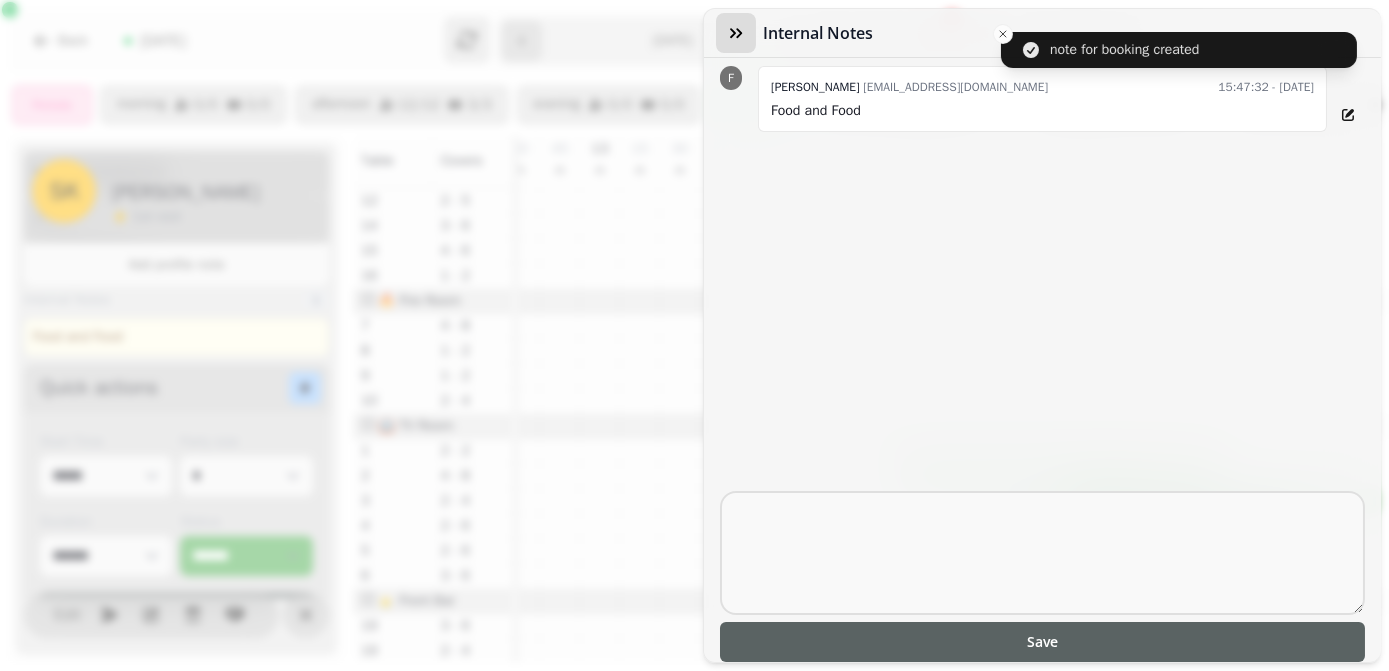 click 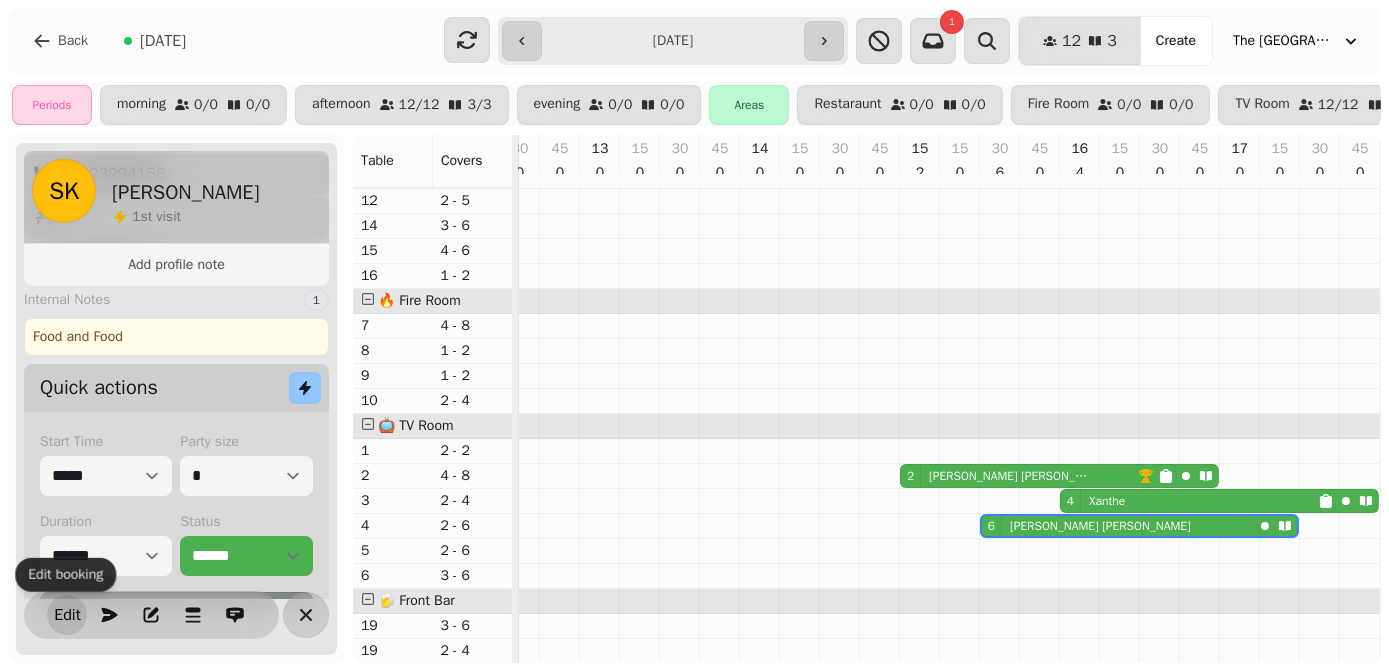 click on "Edit" at bounding box center (67, 615) 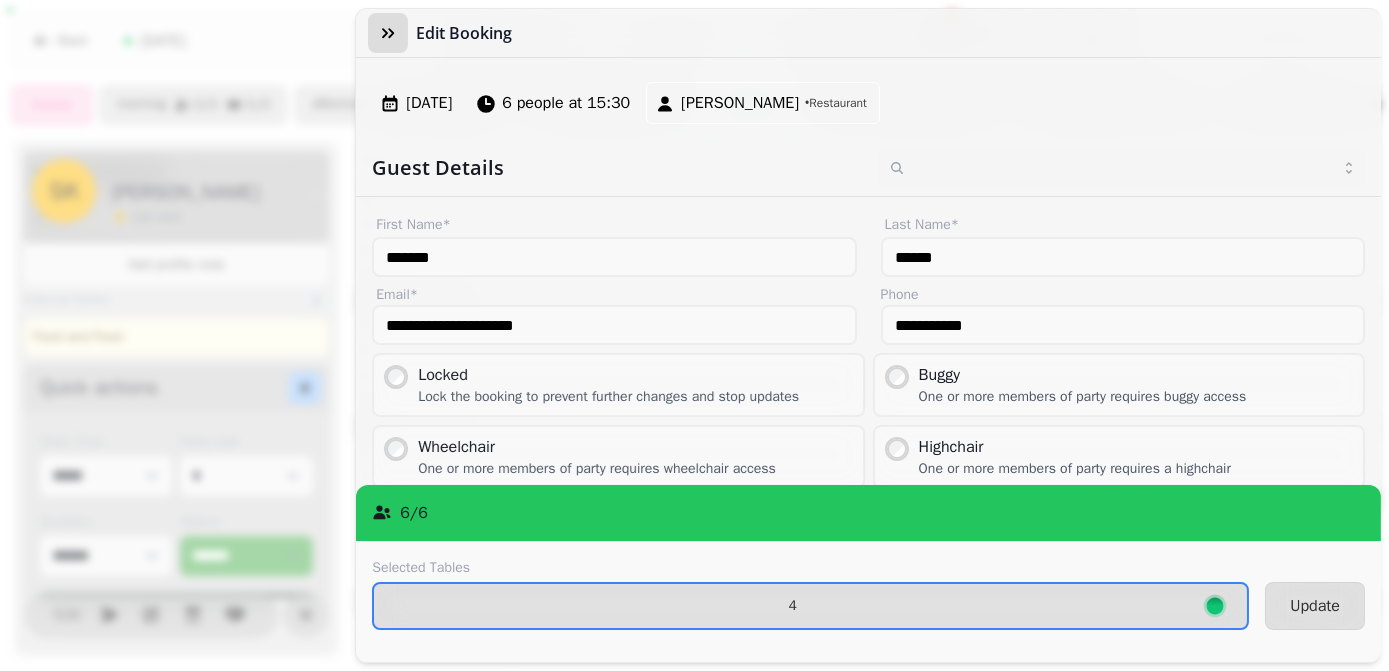 click 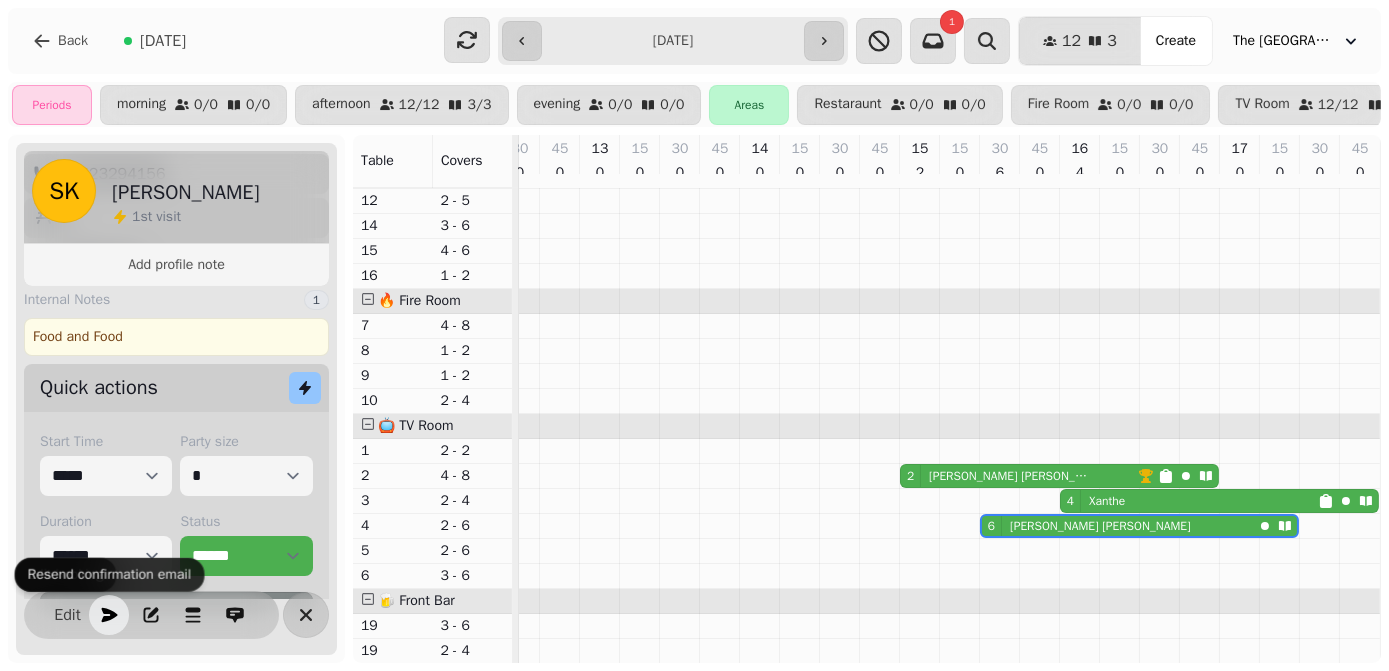 click 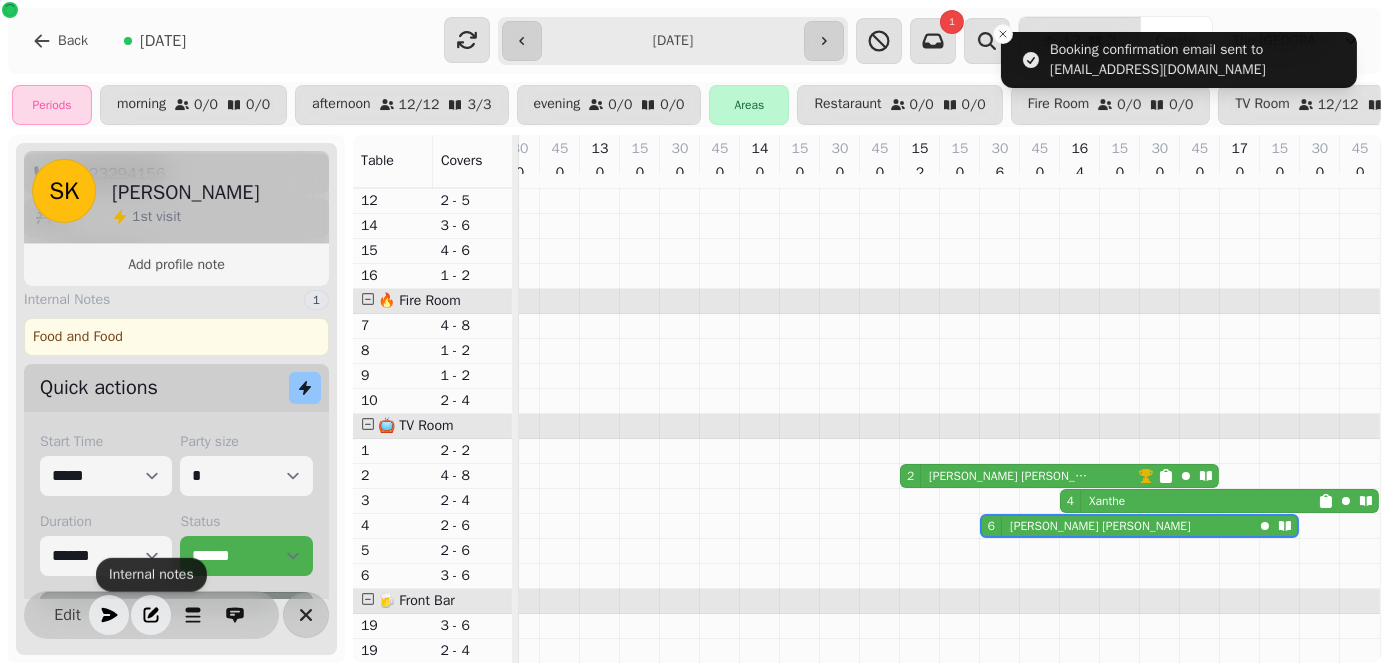 click 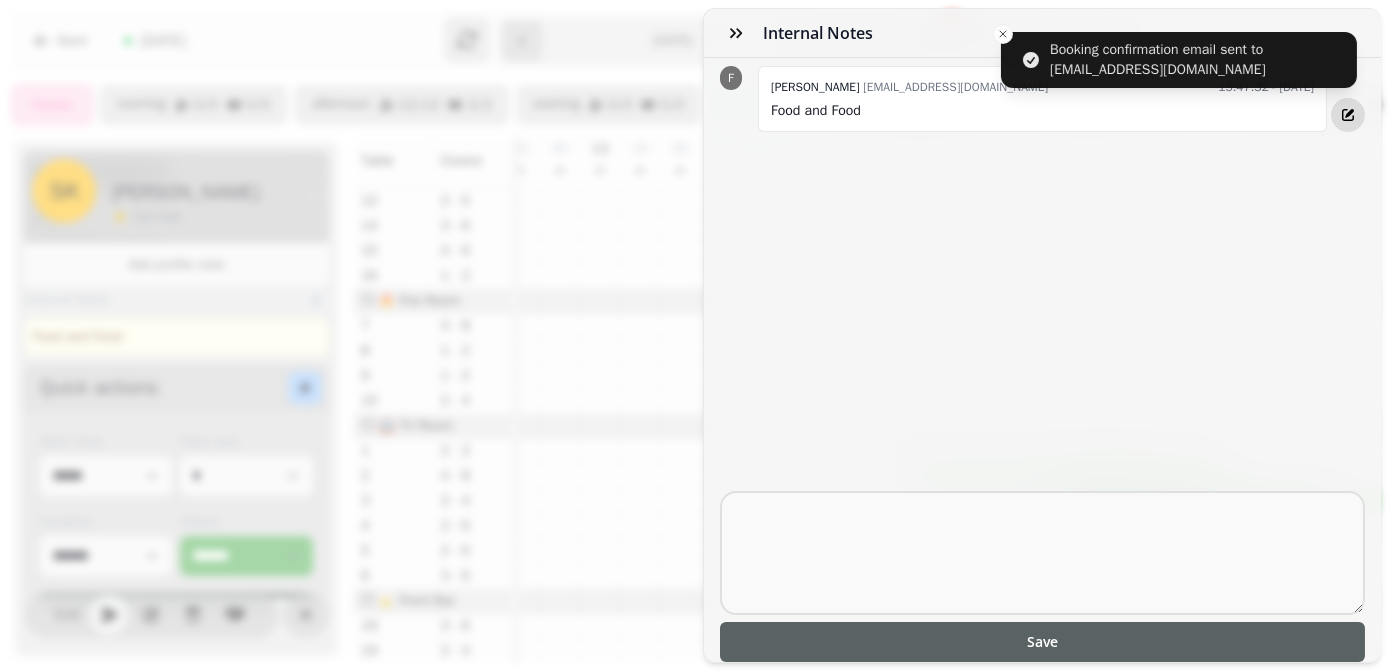 click 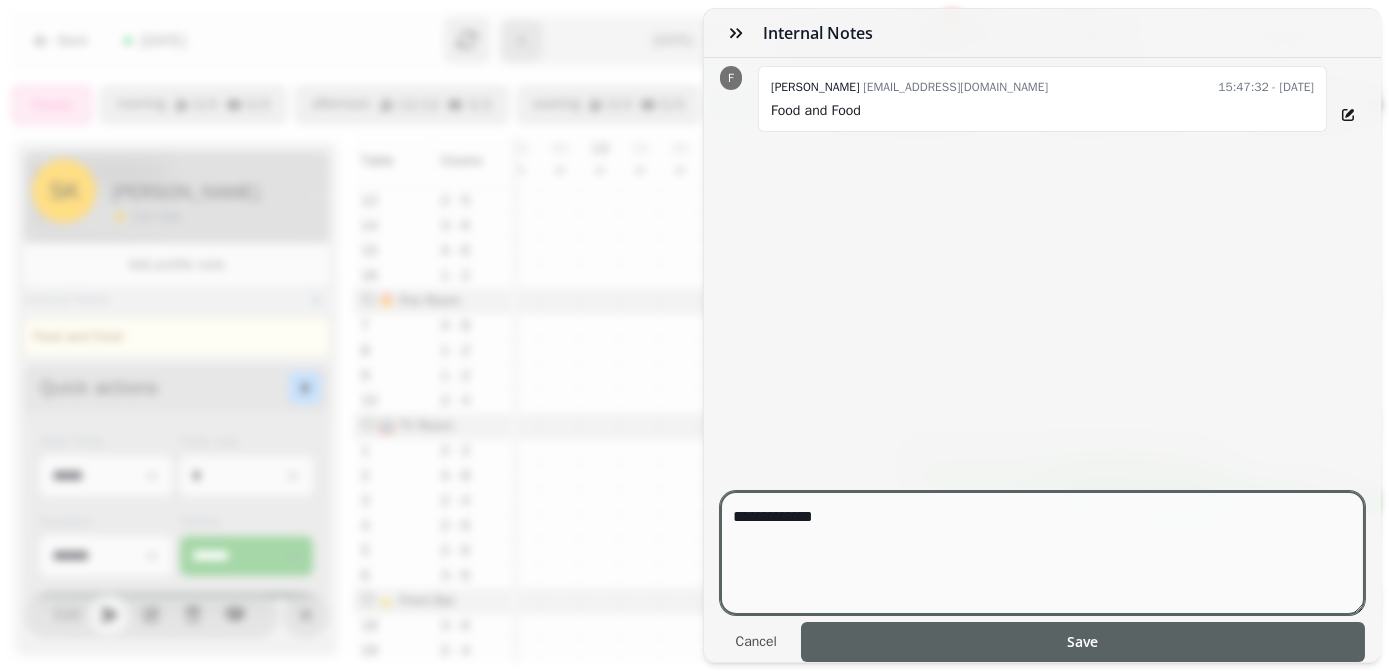click on "**********" at bounding box center [1043, 553] 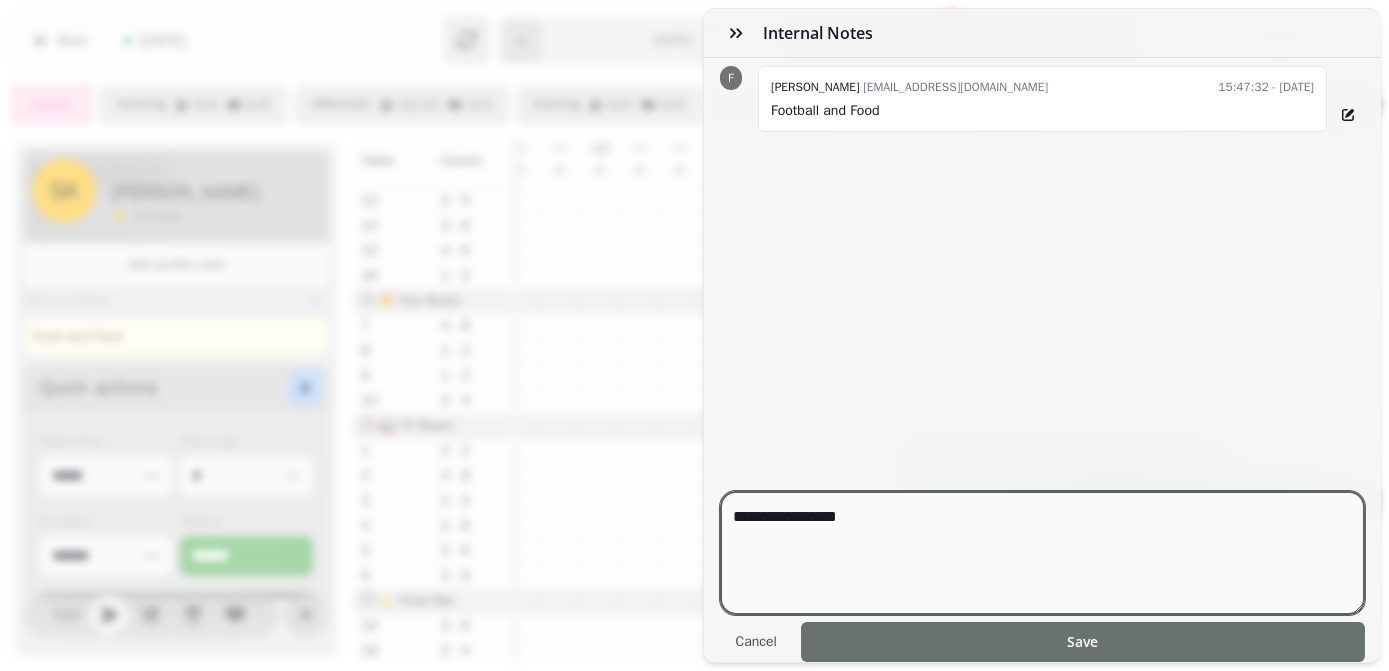 type on "**********" 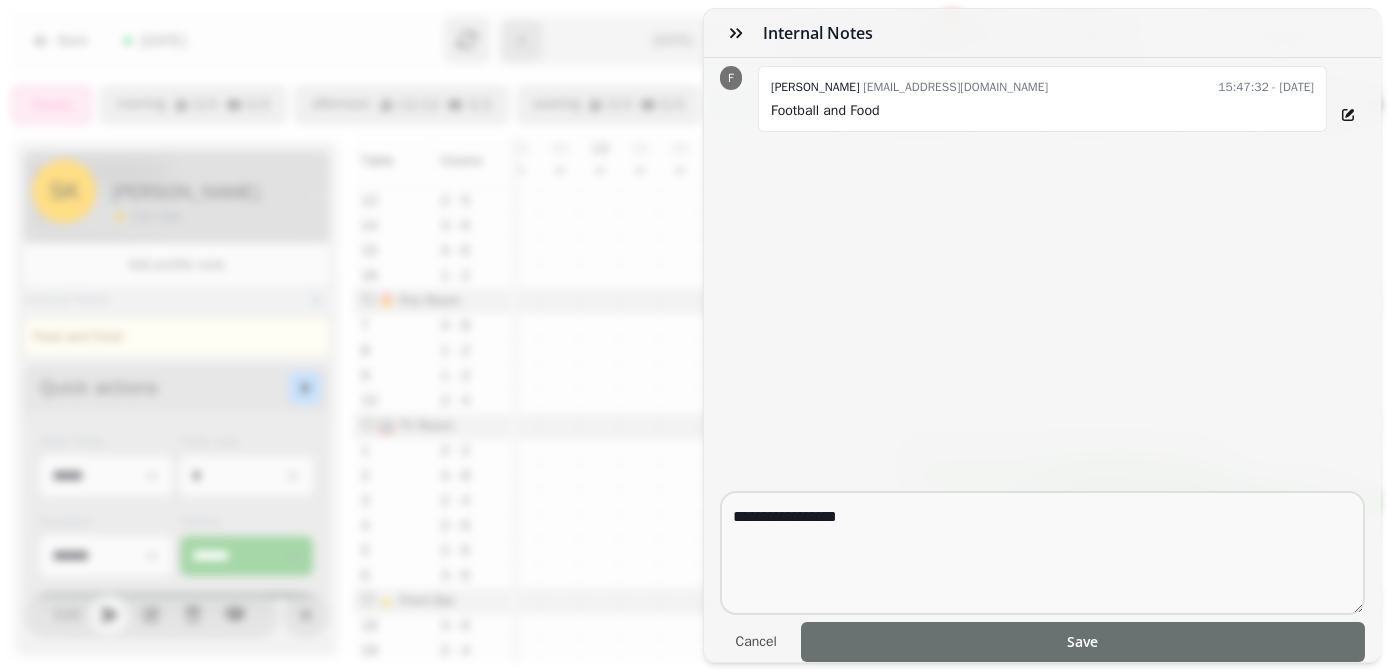 click on "Save" at bounding box center [1083, 642] 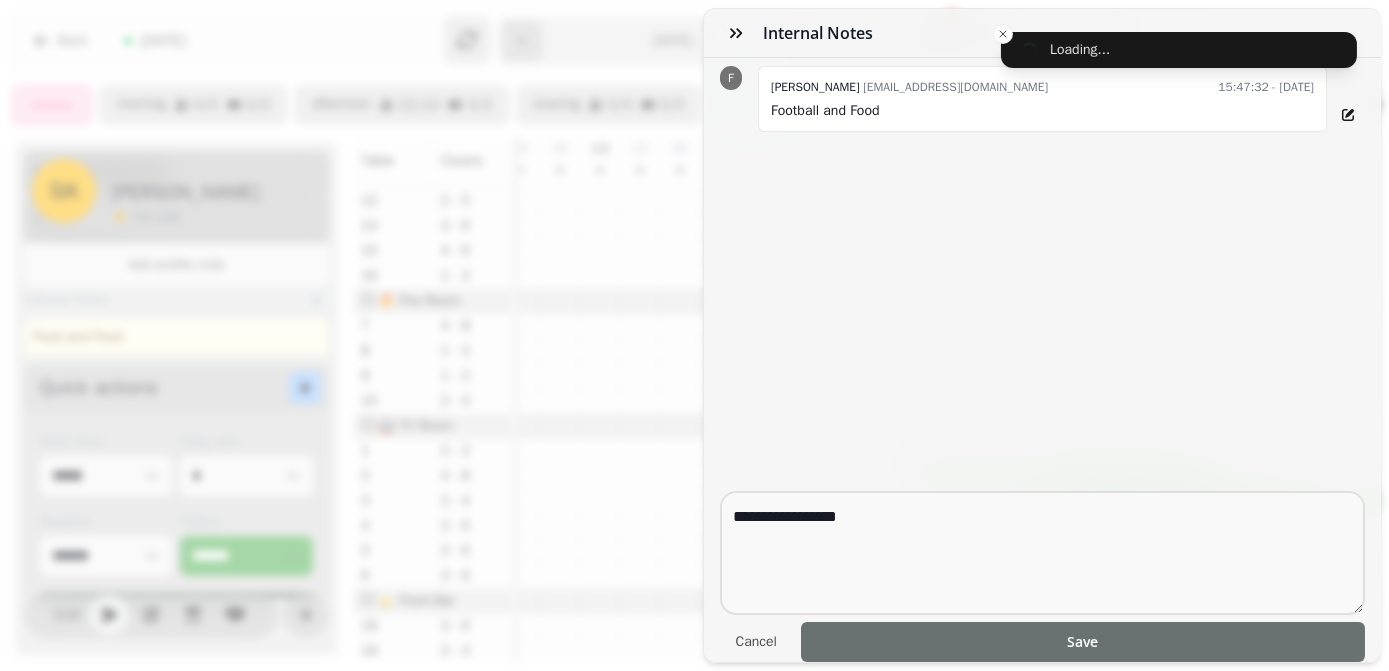 type 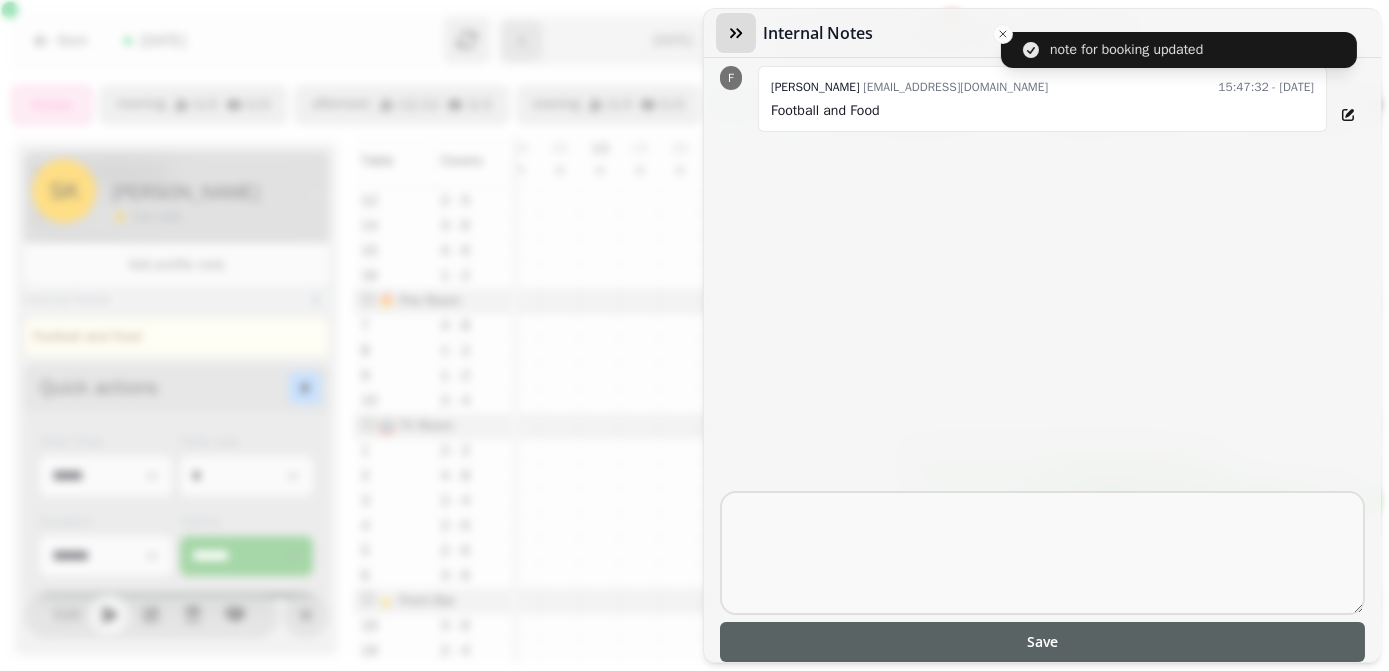 click 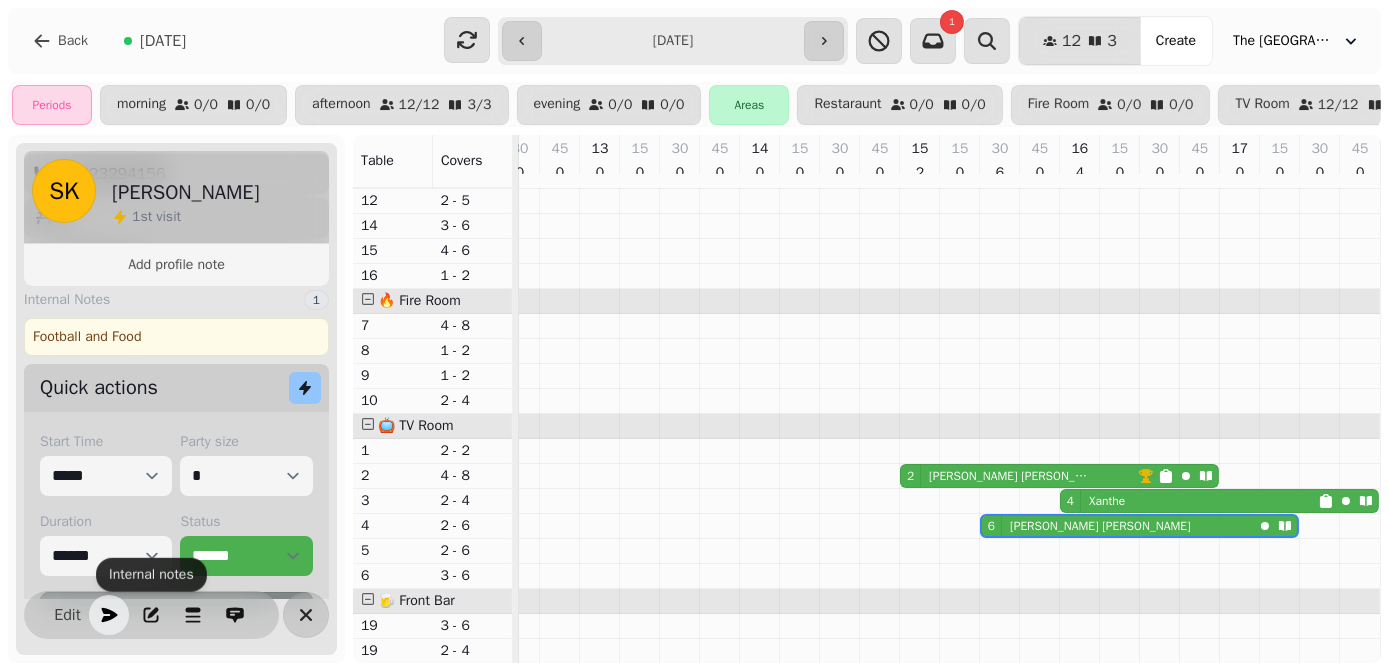 click on "**********" at bounding box center (694, 335) 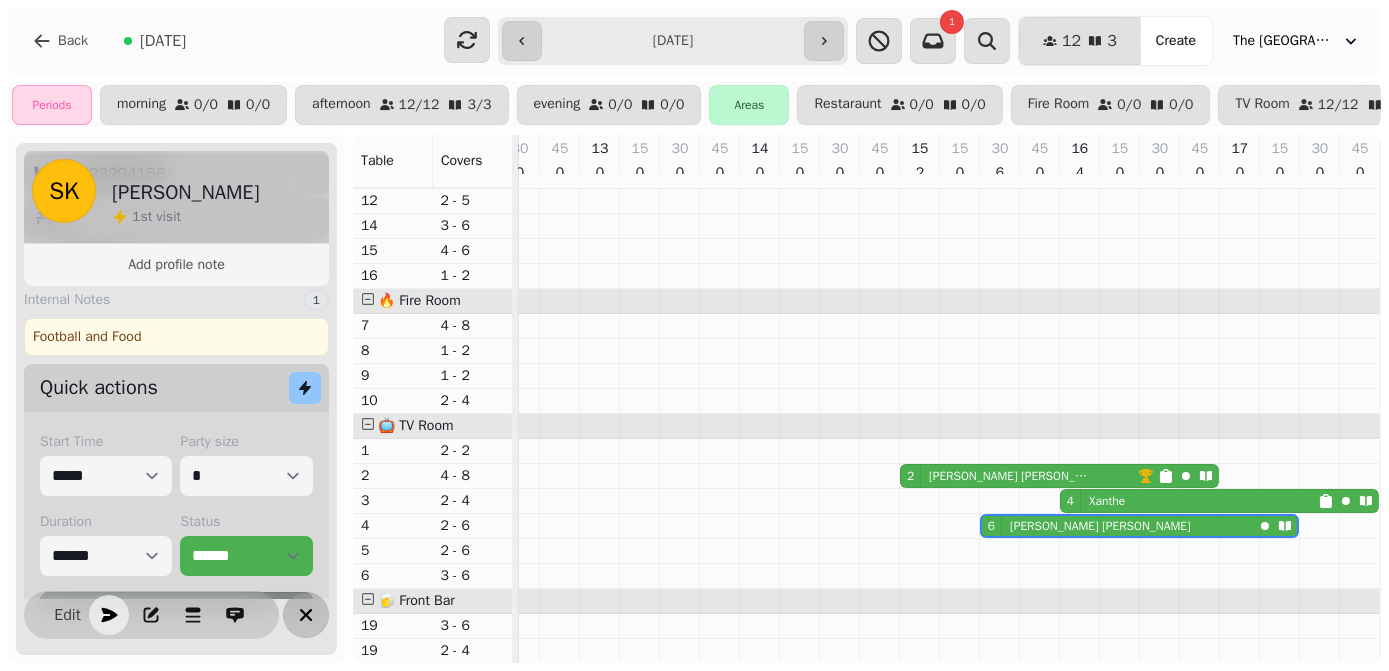 click at bounding box center [306, 615] 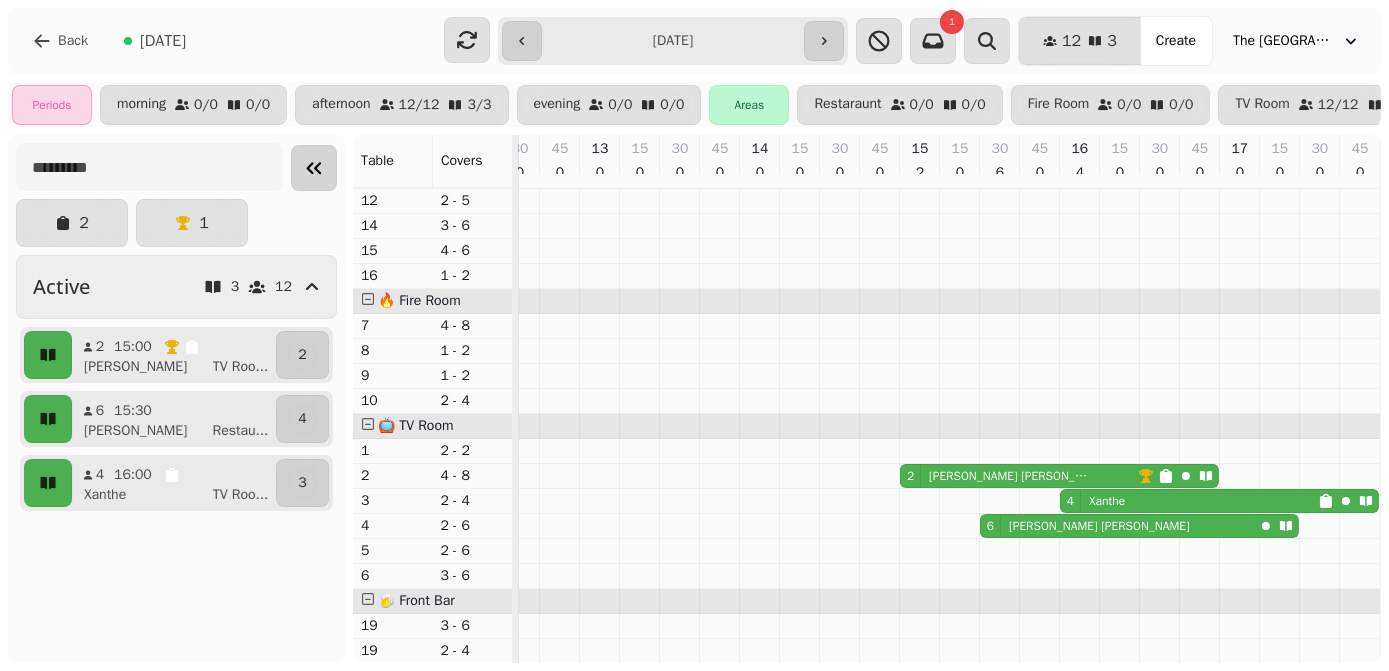 click on "**********" at bounding box center (694, 41) 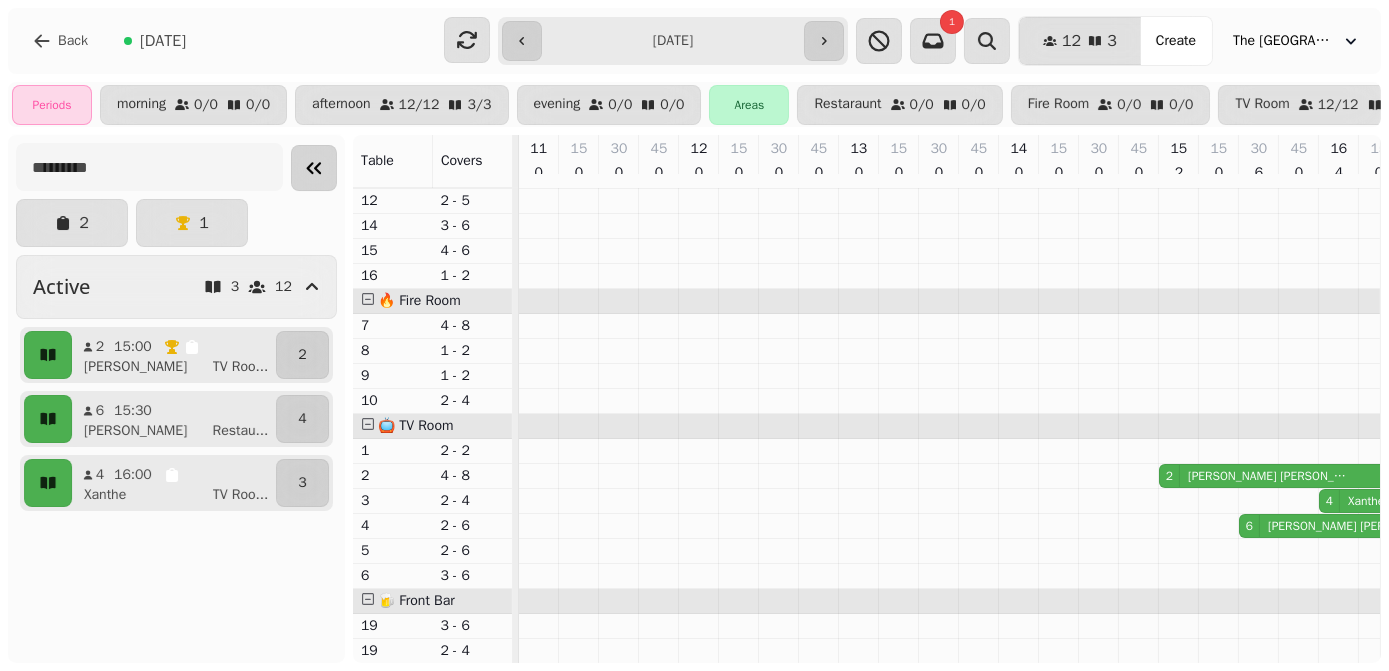 scroll, scrollTop: 66, scrollLeft: 272, axis: both 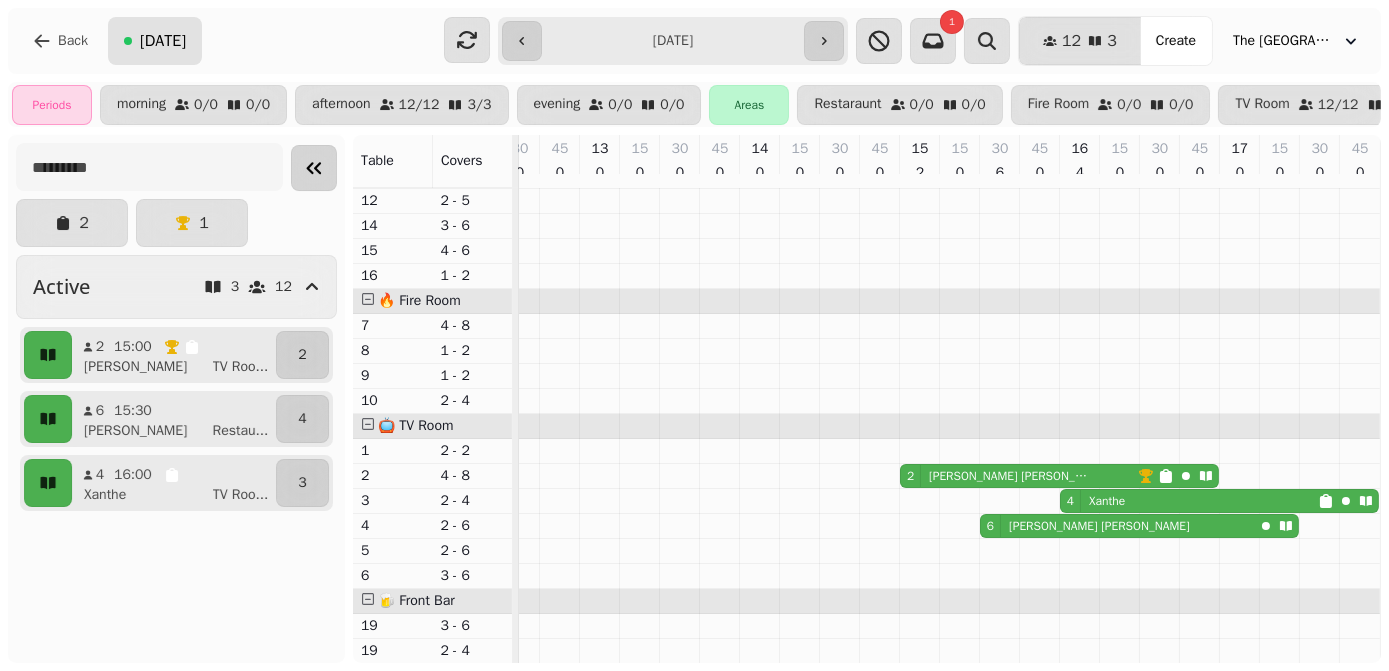 click on "[DATE]" at bounding box center (155, 41) 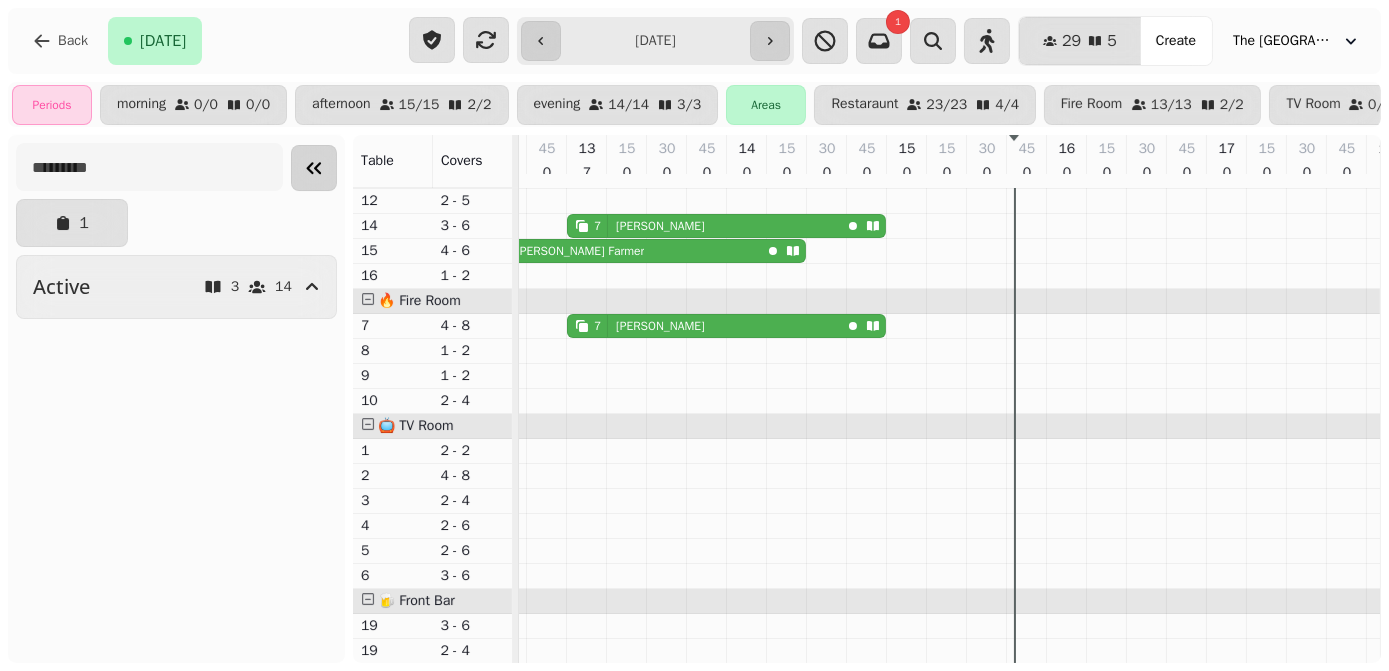 scroll, scrollTop: 0, scrollLeft: 0, axis: both 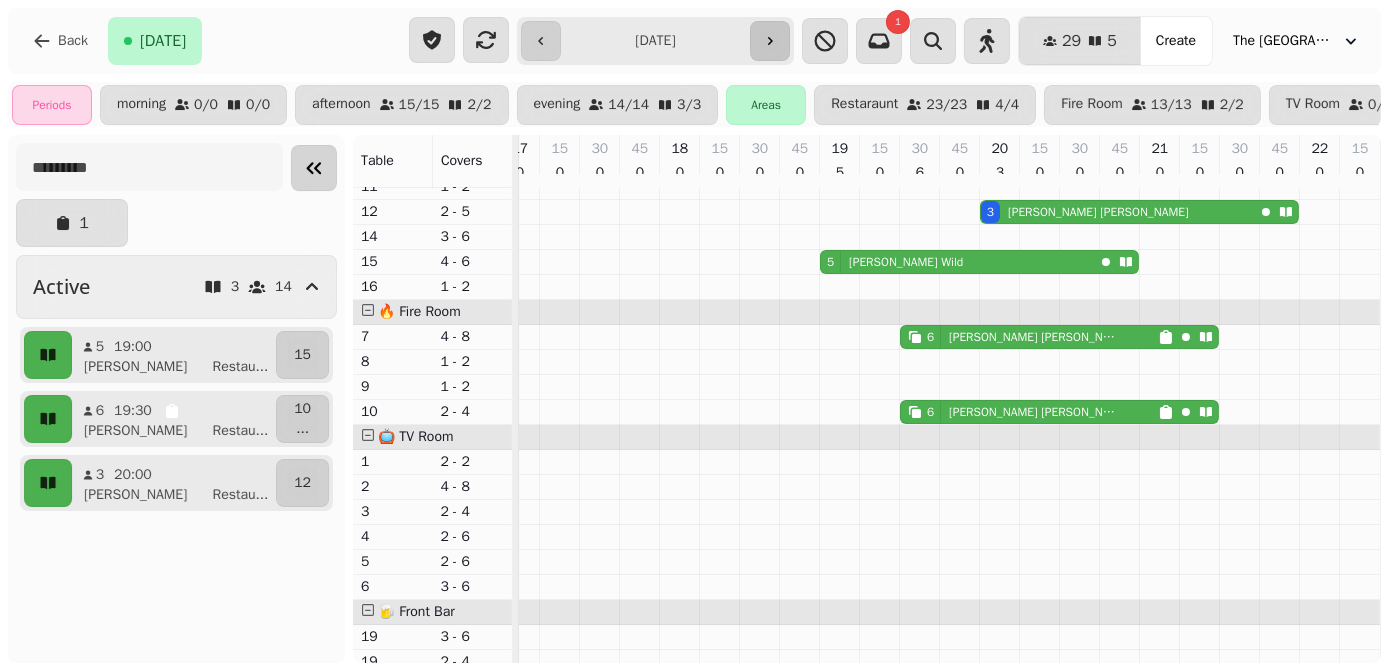 click at bounding box center [770, 41] 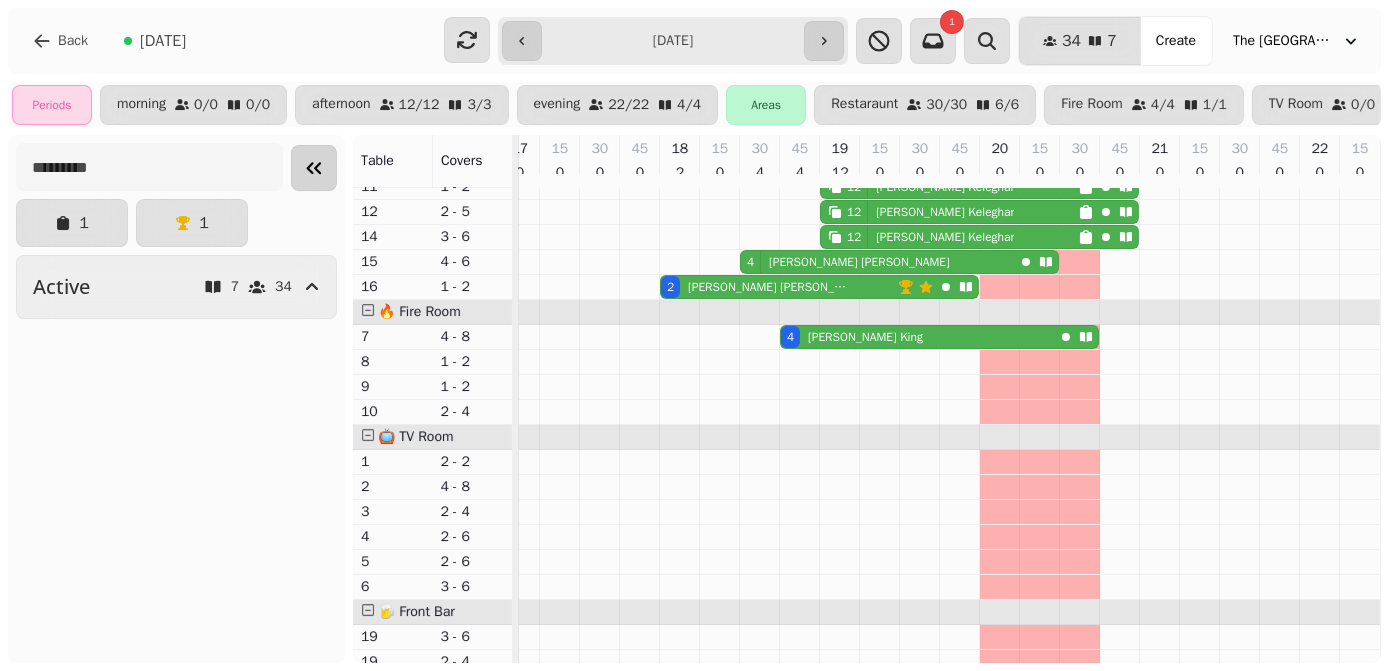 scroll, scrollTop: 0, scrollLeft: 0, axis: both 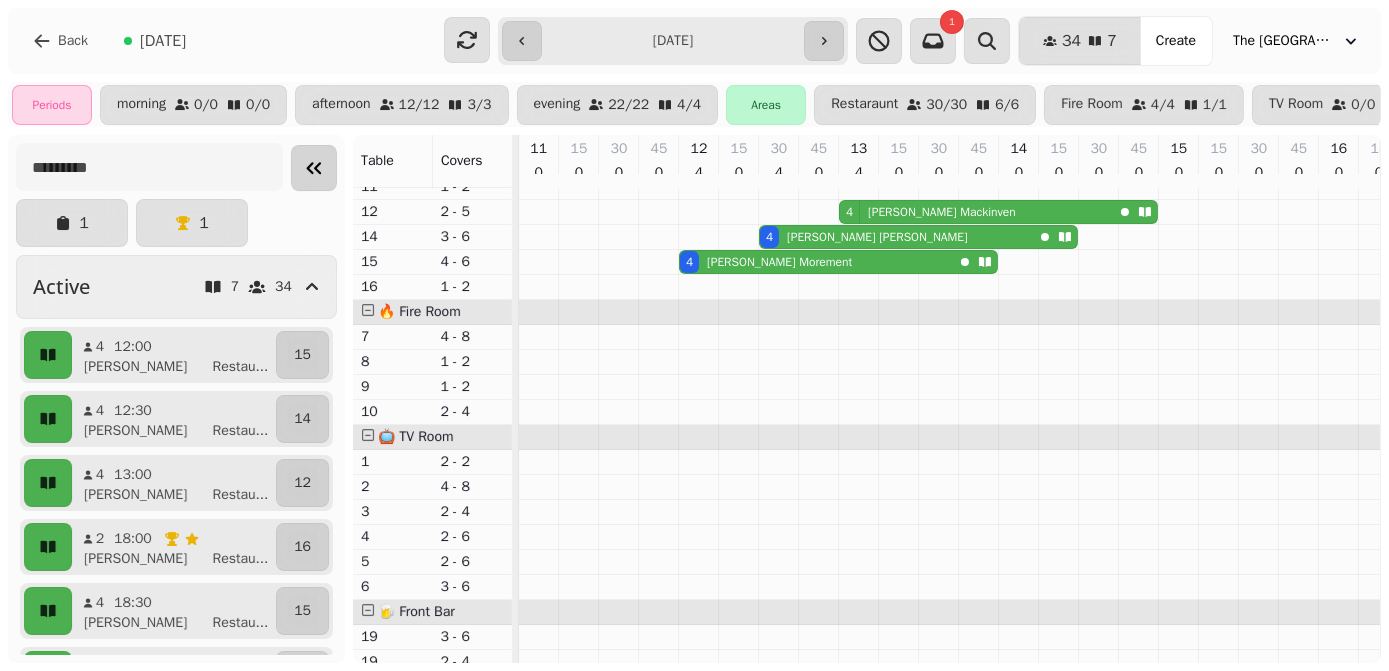 click on "**********" at bounding box center [673, 41] 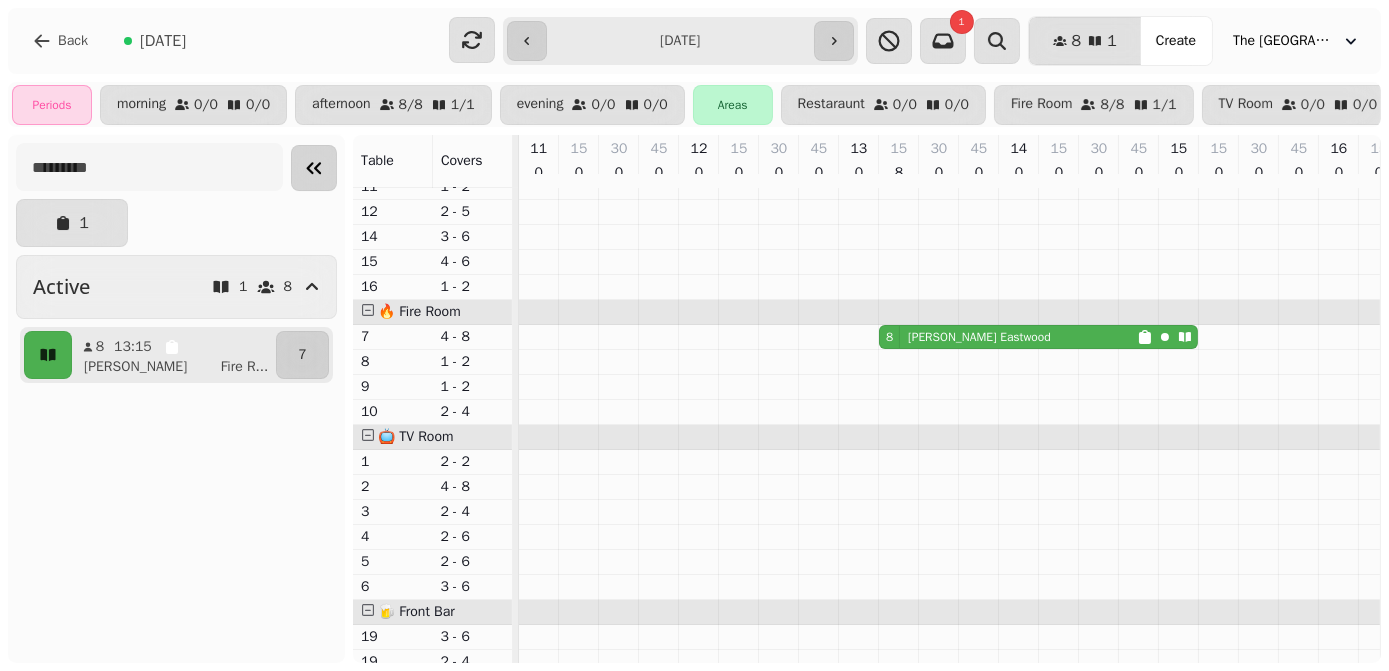click on "8 [PERSON_NAME]" at bounding box center (1008, 337) 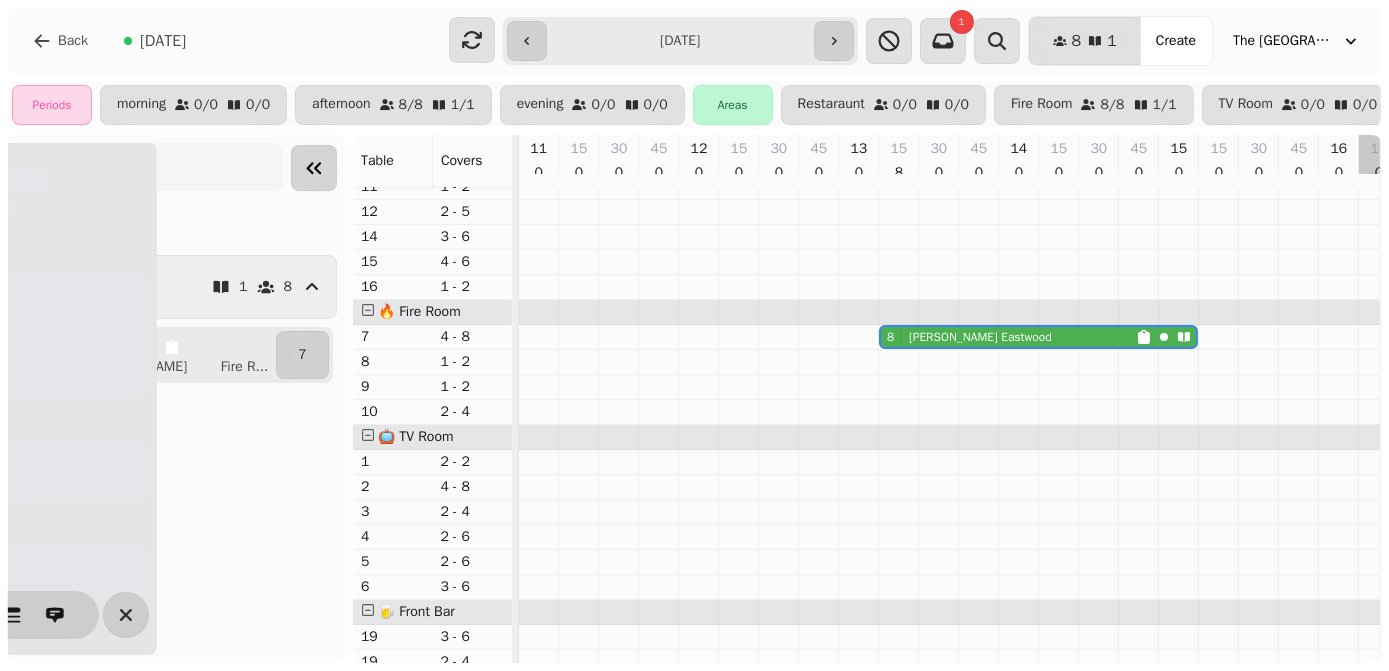scroll, scrollTop: 0, scrollLeft: 346, axis: horizontal 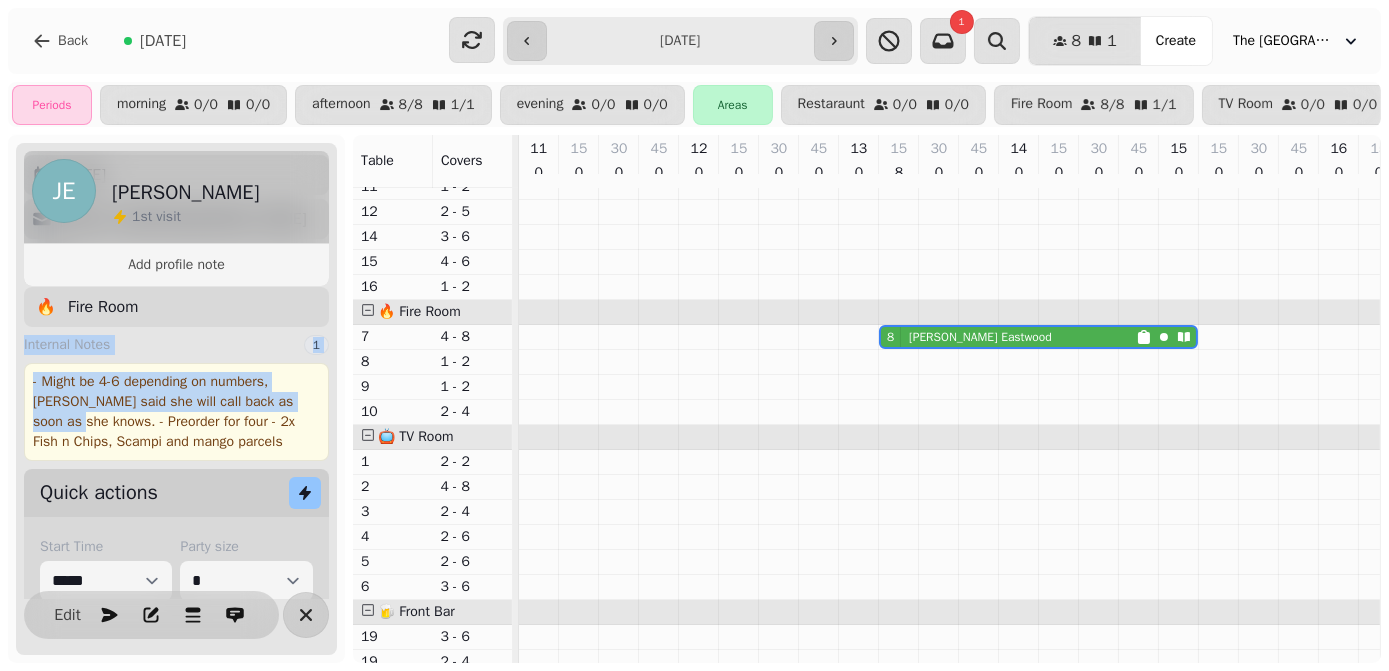 drag, startPoint x: 314, startPoint y: 410, endPoint x: 307, endPoint y: 311, distance: 99.24717 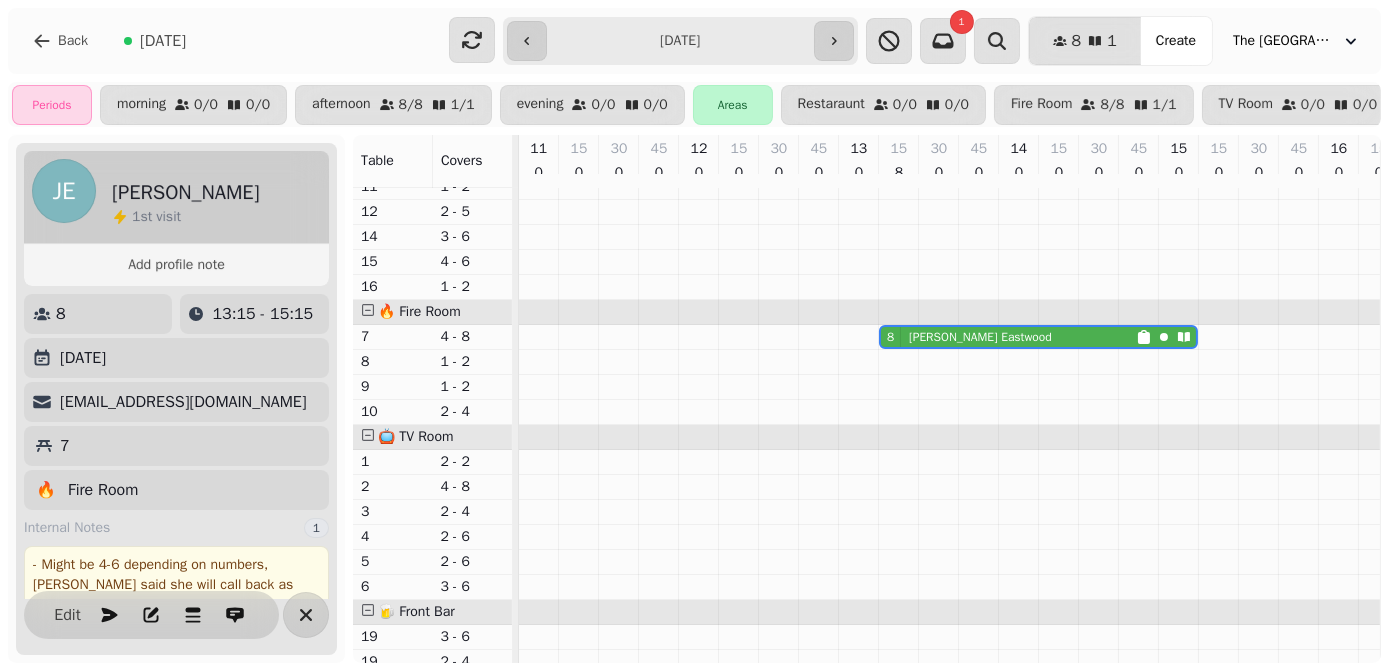 click on "[EMAIL_ADDRESS][DOMAIN_NAME]" at bounding box center [183, 402] 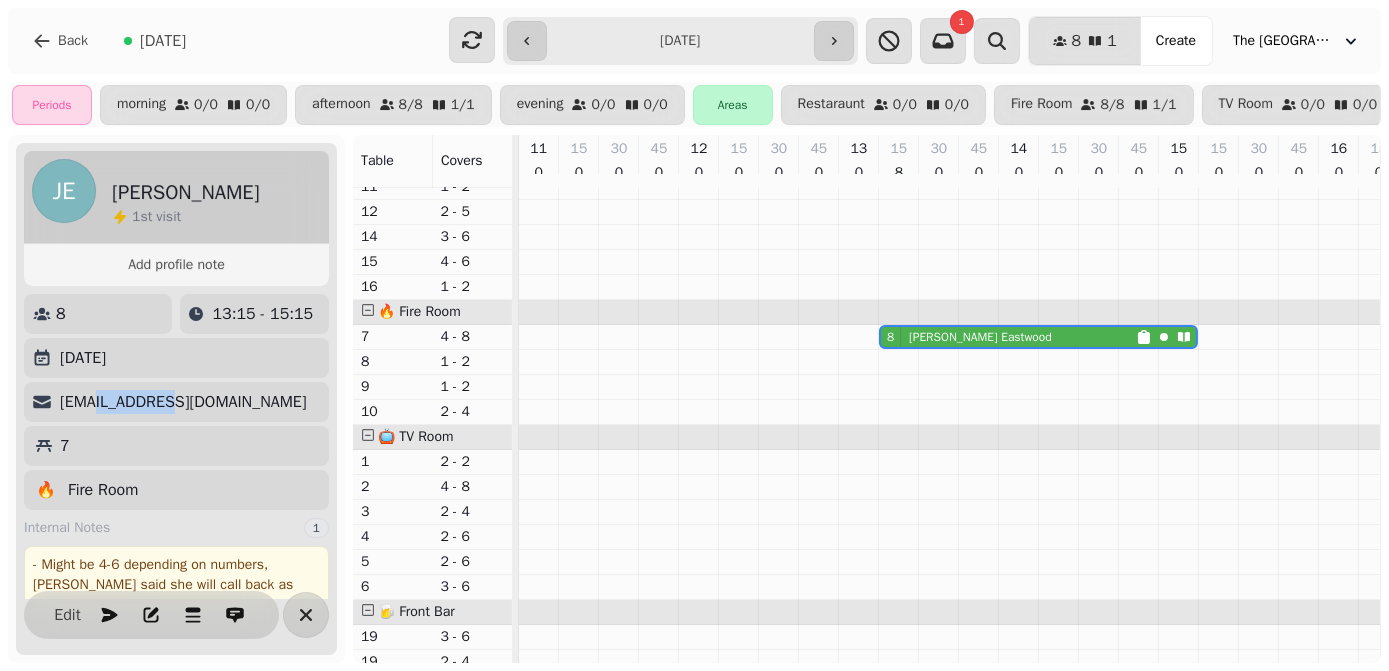 click on "[EMAIL_ADDRESS][DOMAIN_NAME]" at bounding box center [183, 402] 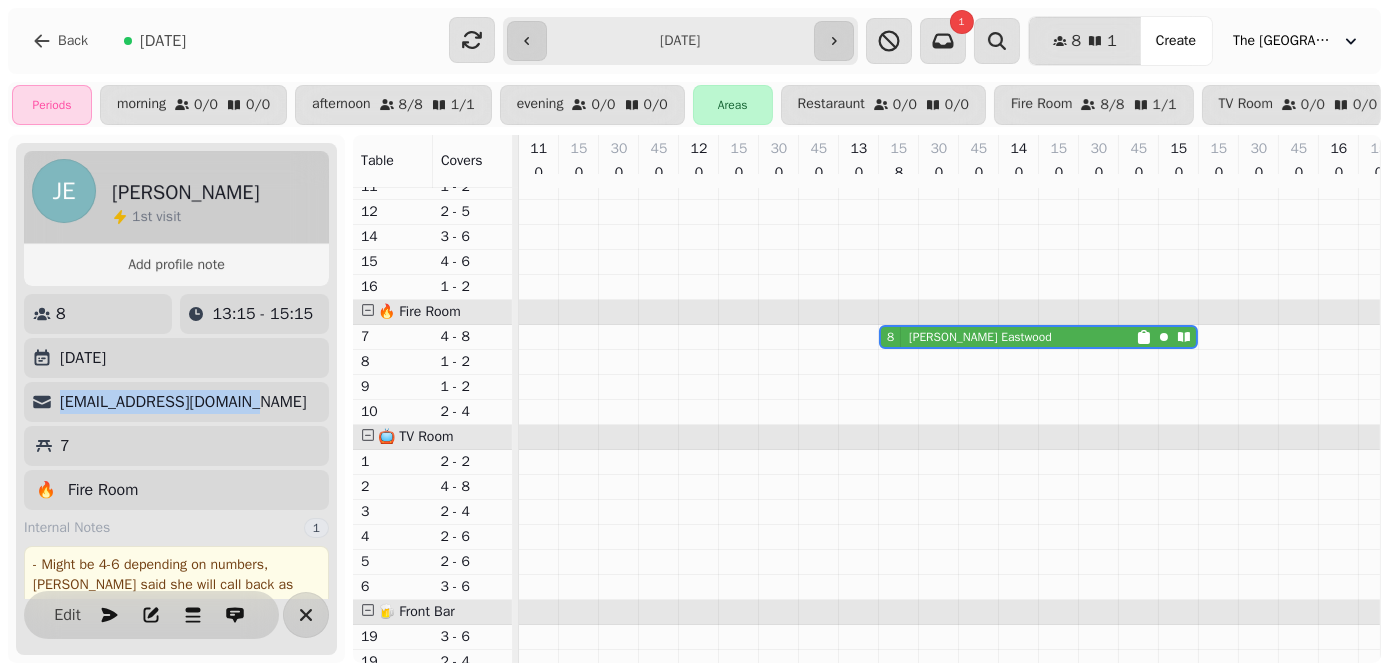 drag, startPoint x: 53, startPoint y: 409, endPoint x: 245, endPoint y: 418, distance: 192.21082 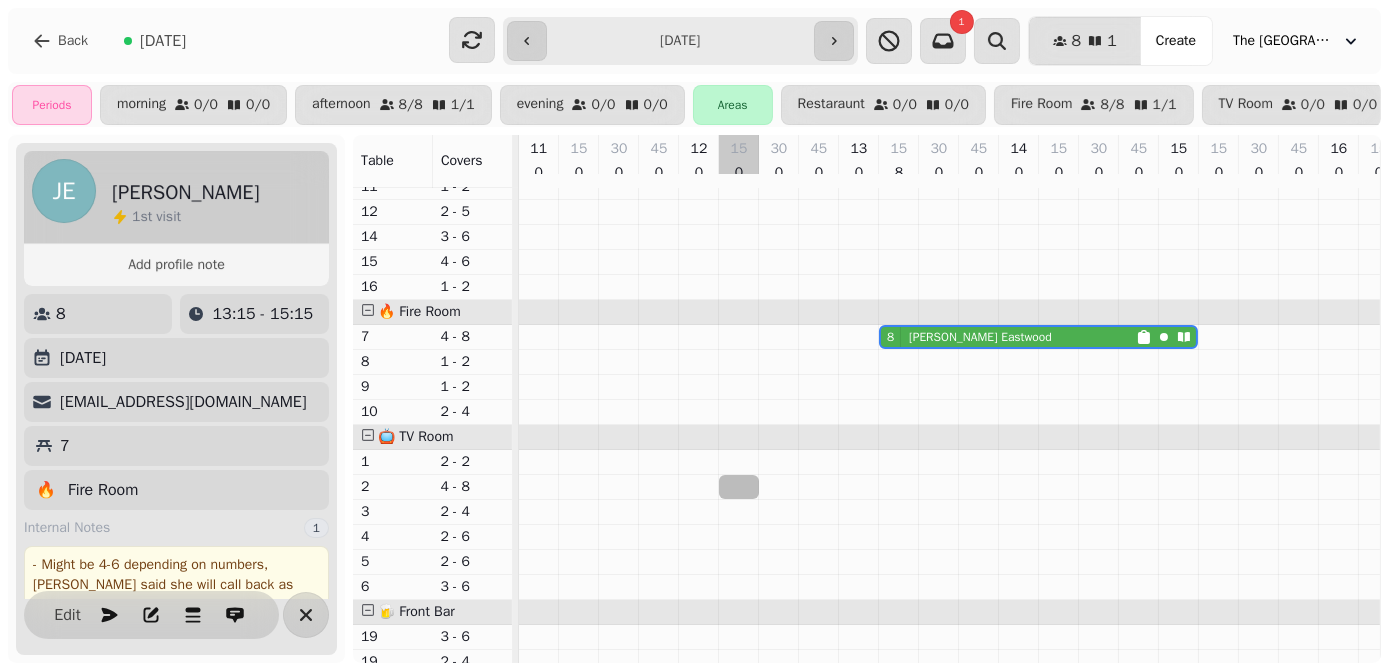 drag, startPoint x: 720, startPoint y: 504, endPoint x: 735, endPoint y: 581, distance: 78.44743 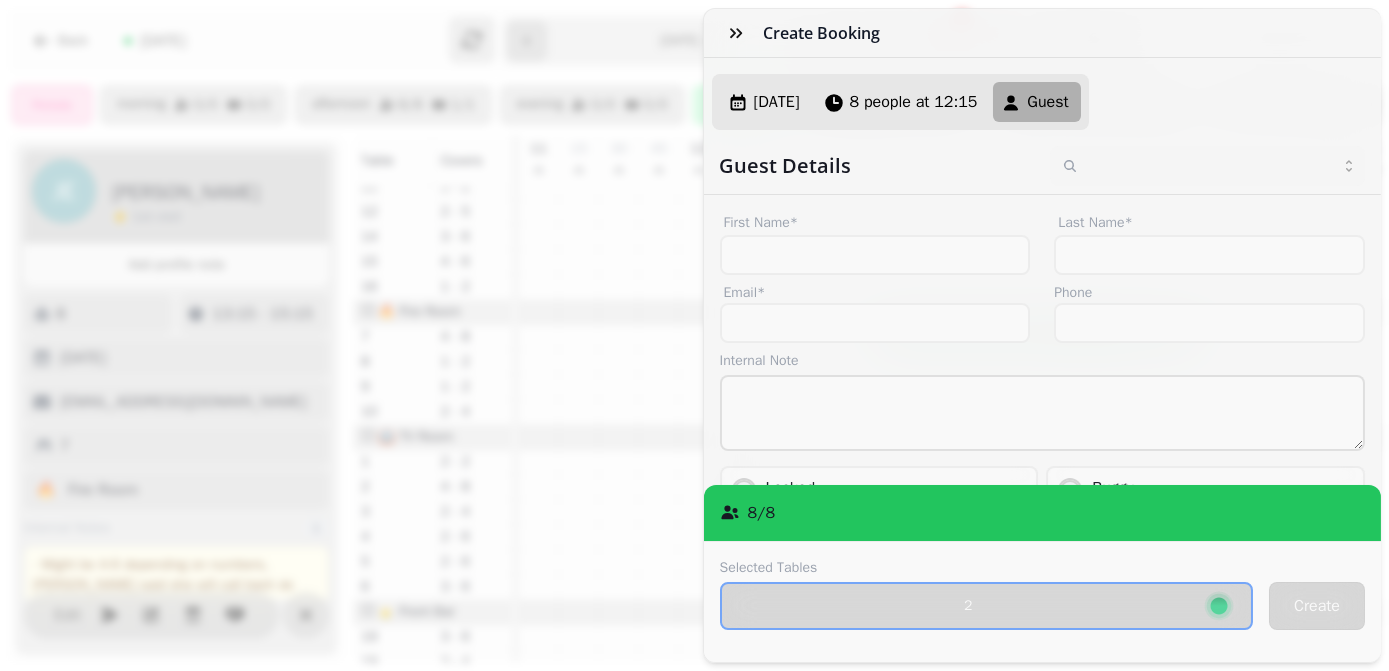 drag, startPoint x: 728, startPoint y: 31, endPoint x: 1036, endPoint y: 420, distance: 496.17032 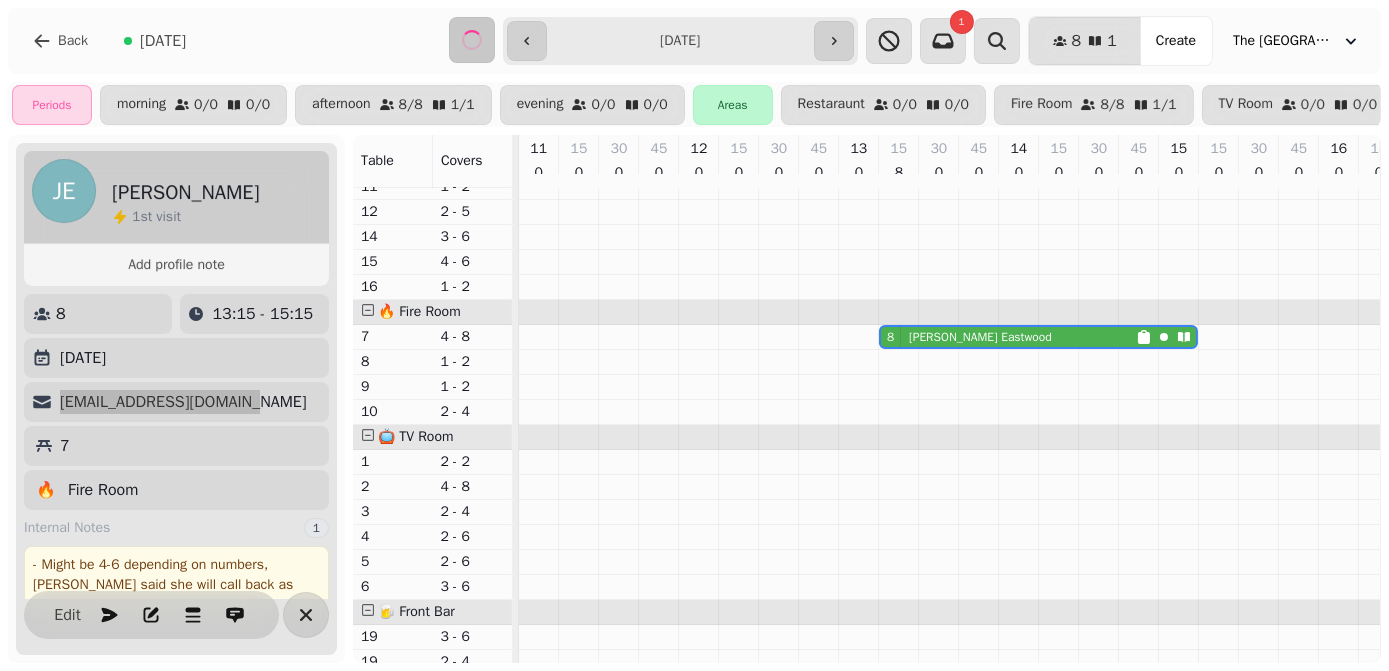 scroll, scrollTop: 0, scrollLeft: 0, axis: both 